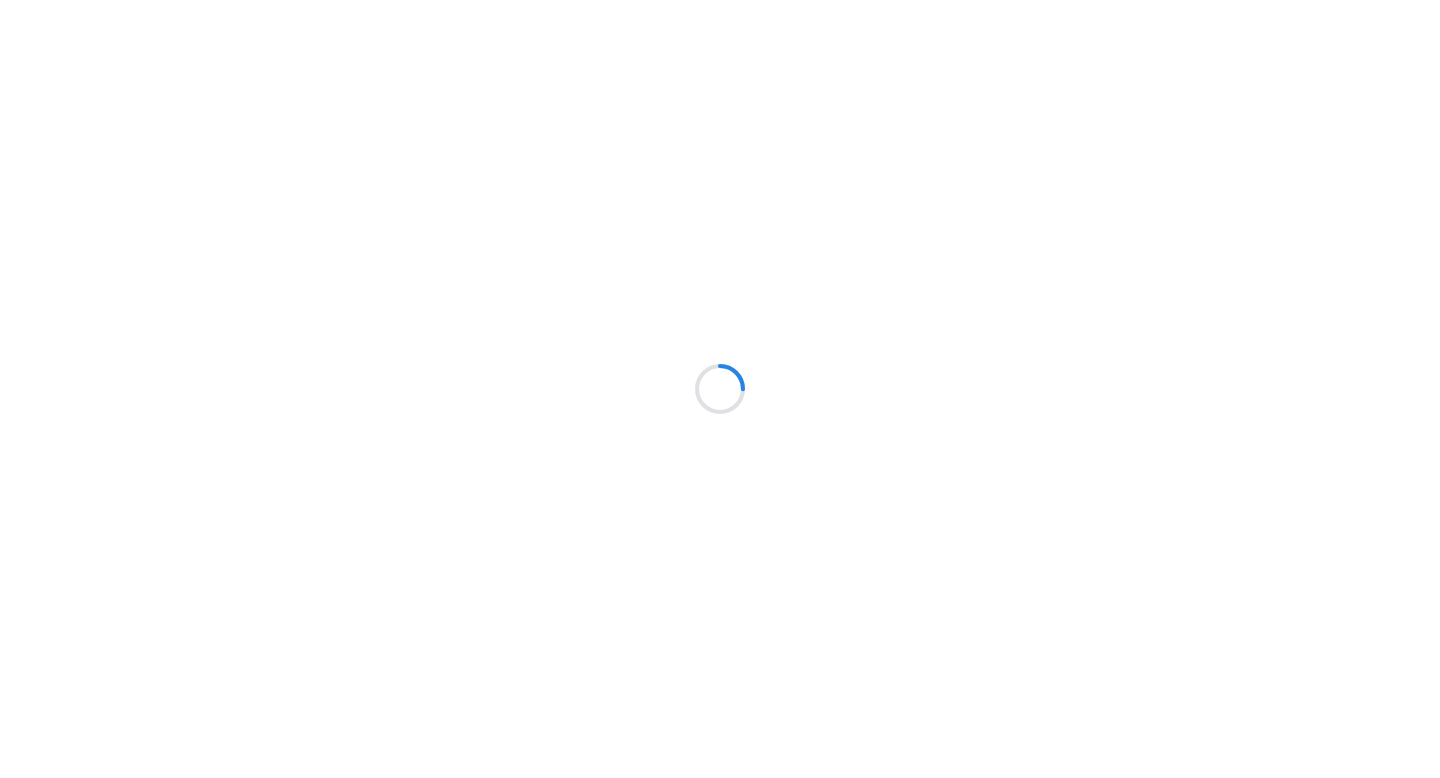 scroll, scrollTop: 0, scrollLeft: 0, axis: both 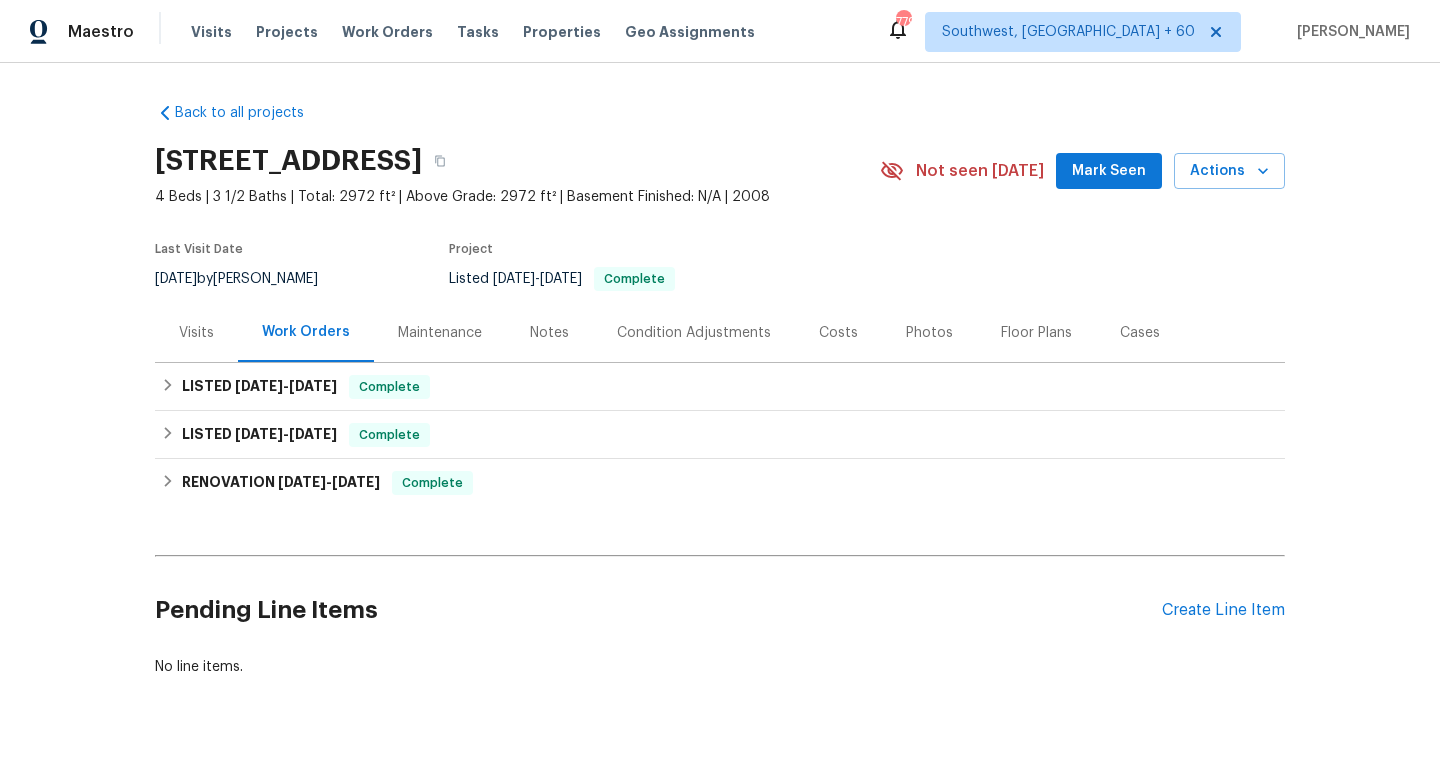 click on "Maintenance" at bounding box center [440, 333] 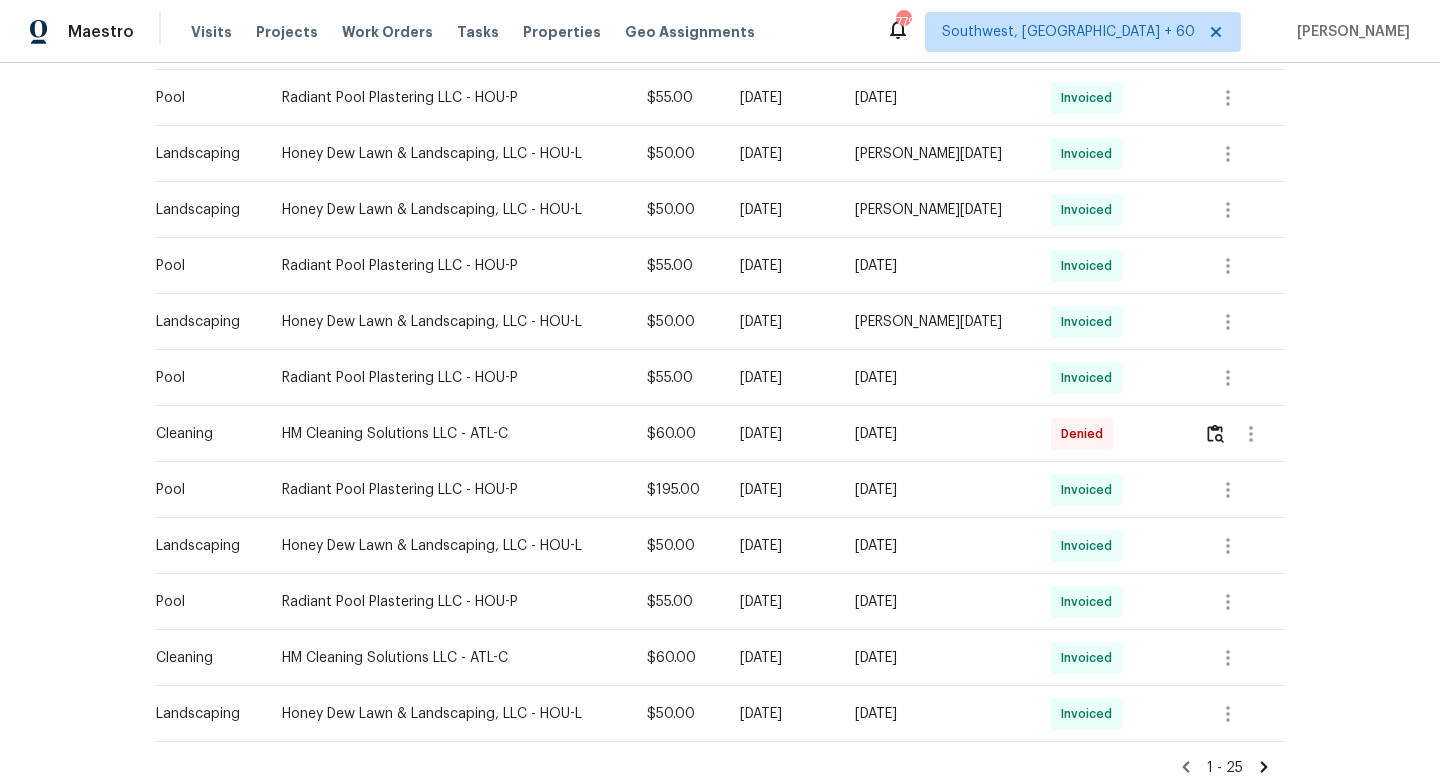 scroll, scrollTop: 1148, scrollLeft: 0, axis: vertical 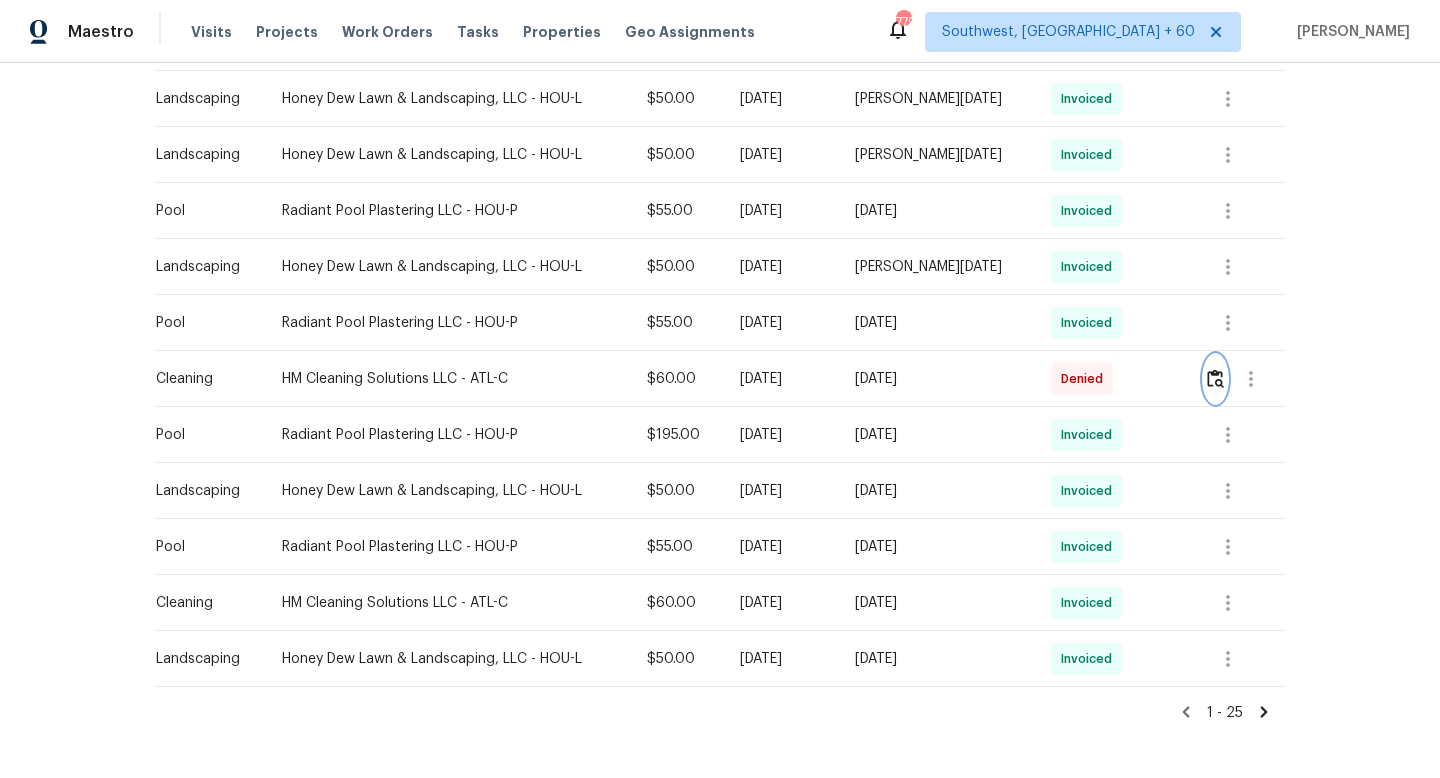 click at bounding box center (1215, 378) 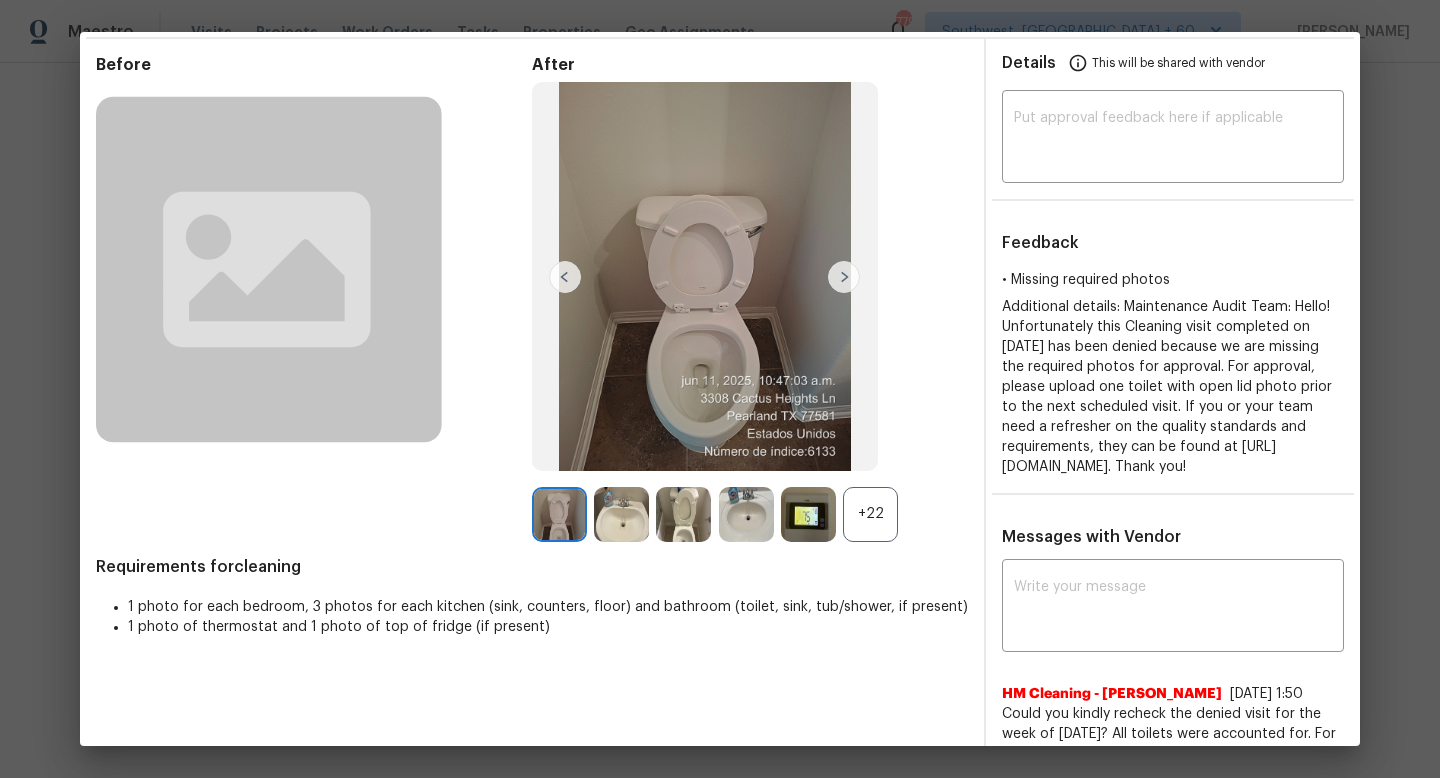 scroll, scrollTop: 62, scrollLeft: 0, axis: vertical 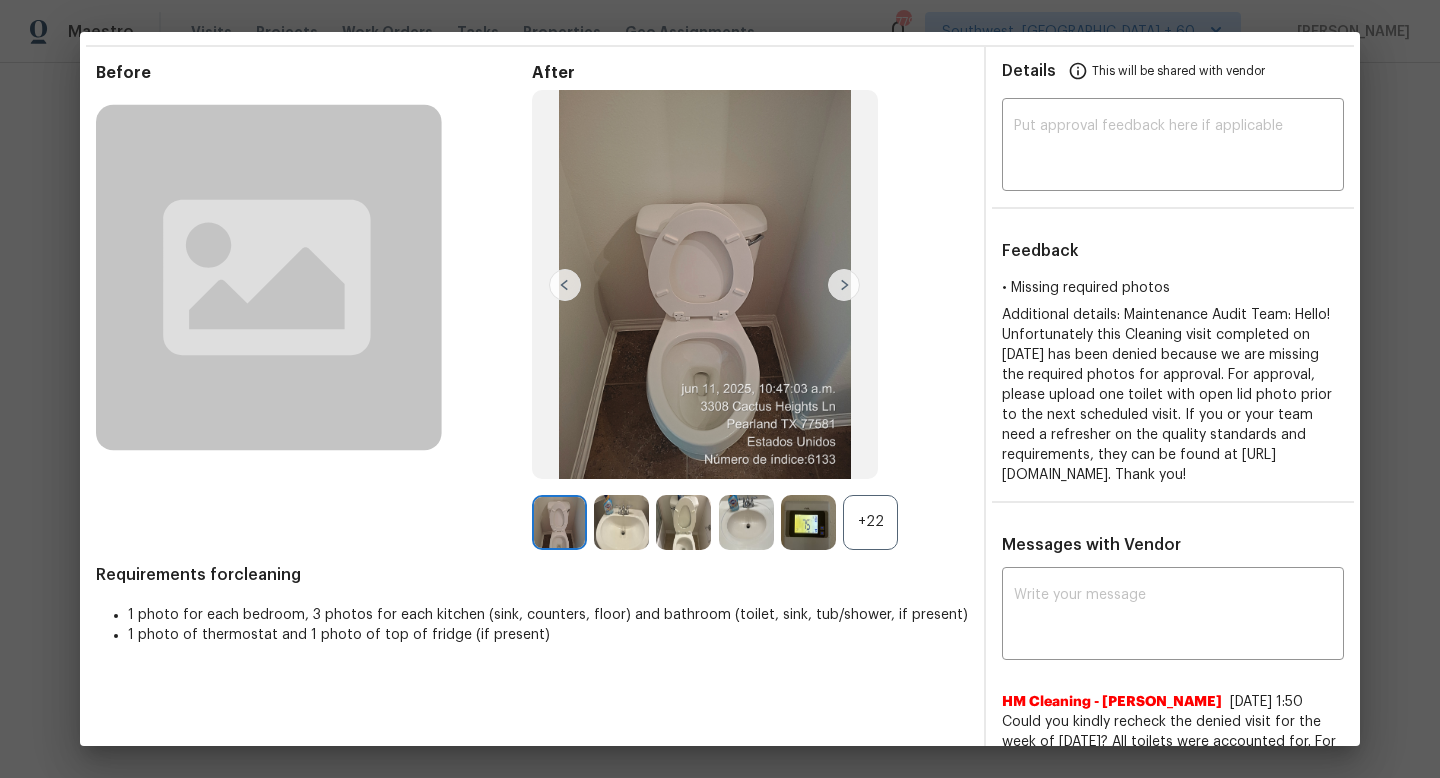 click on "+22" at bounding box center (870, 522) 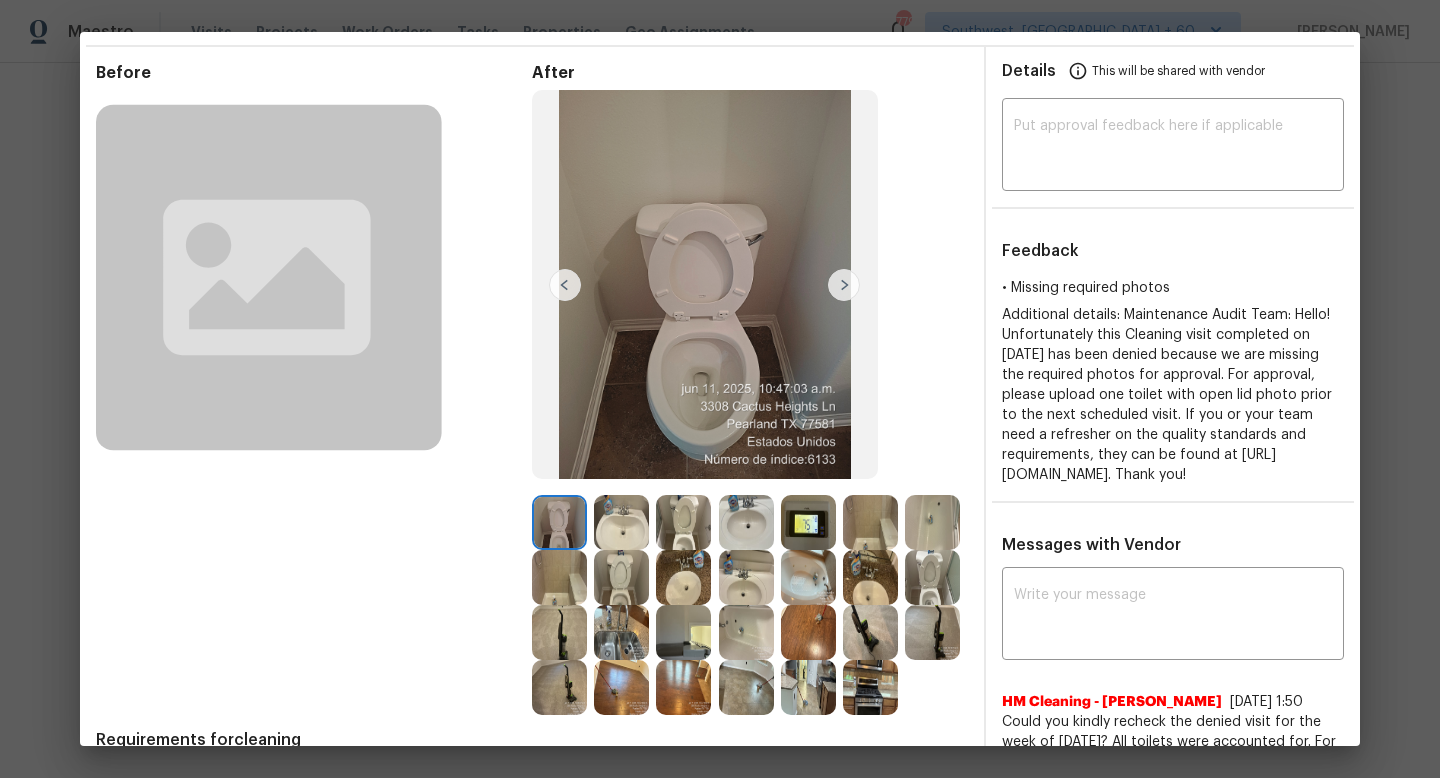 click at bounding box center [844, 285] 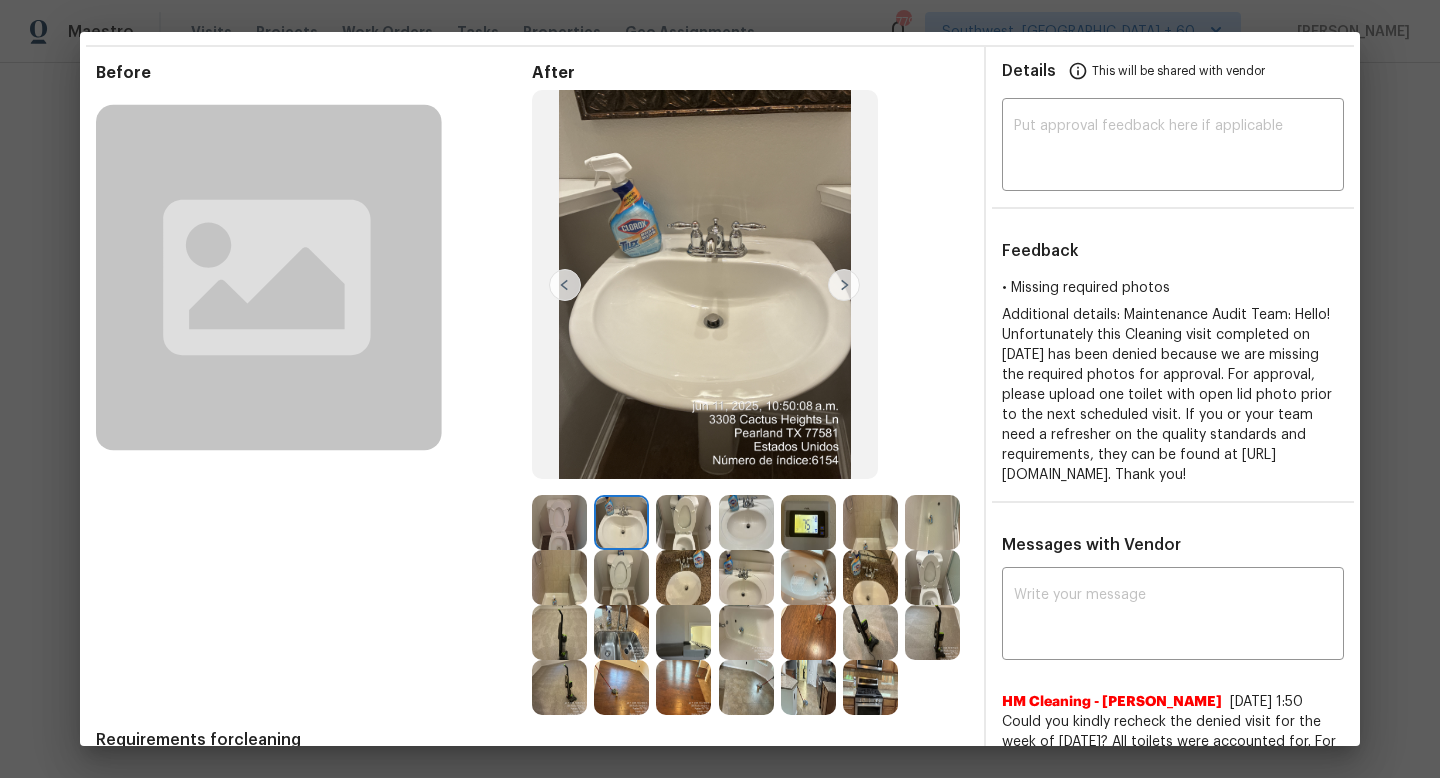 click at bounding box center [844, 285] 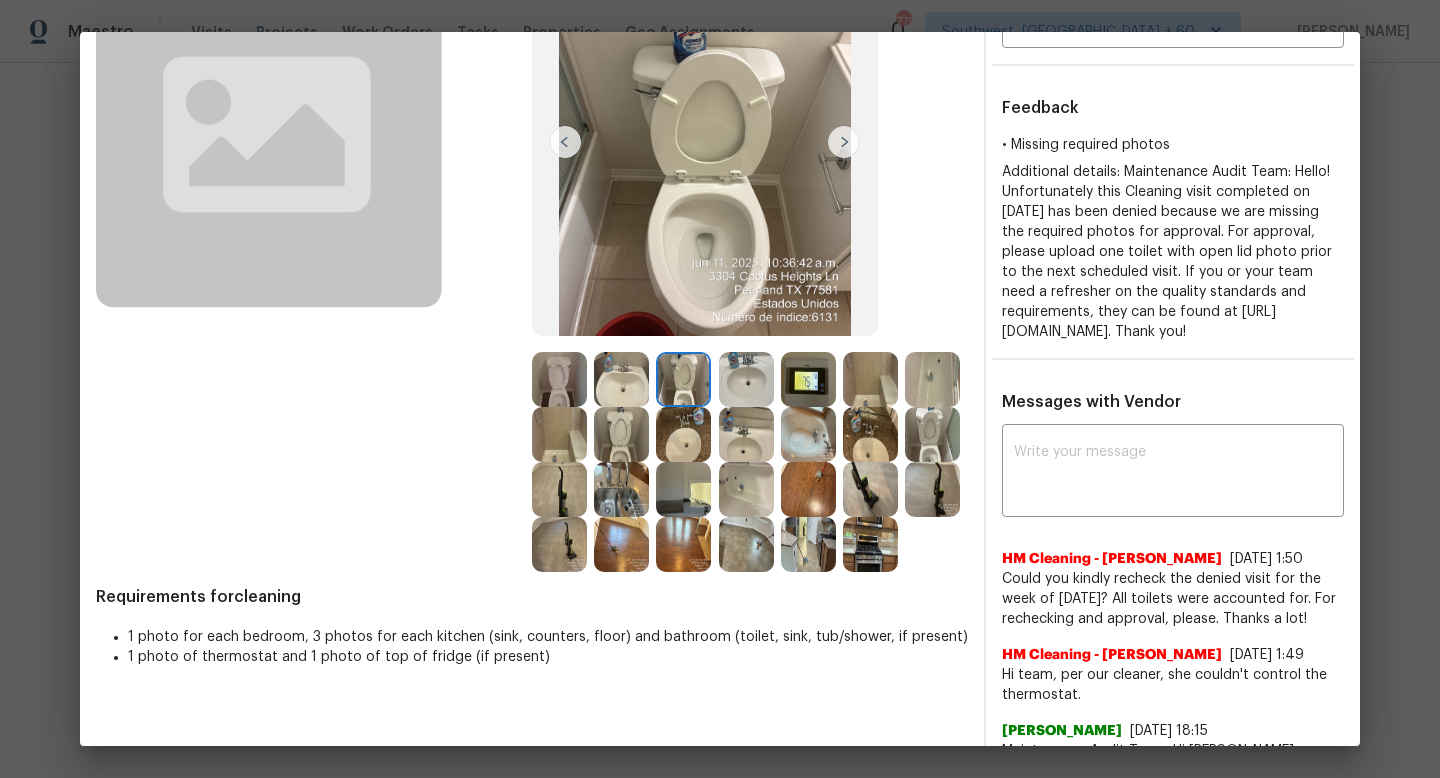 scroll, scrollTop: 207, scrollLeft: 0, axis: vertical 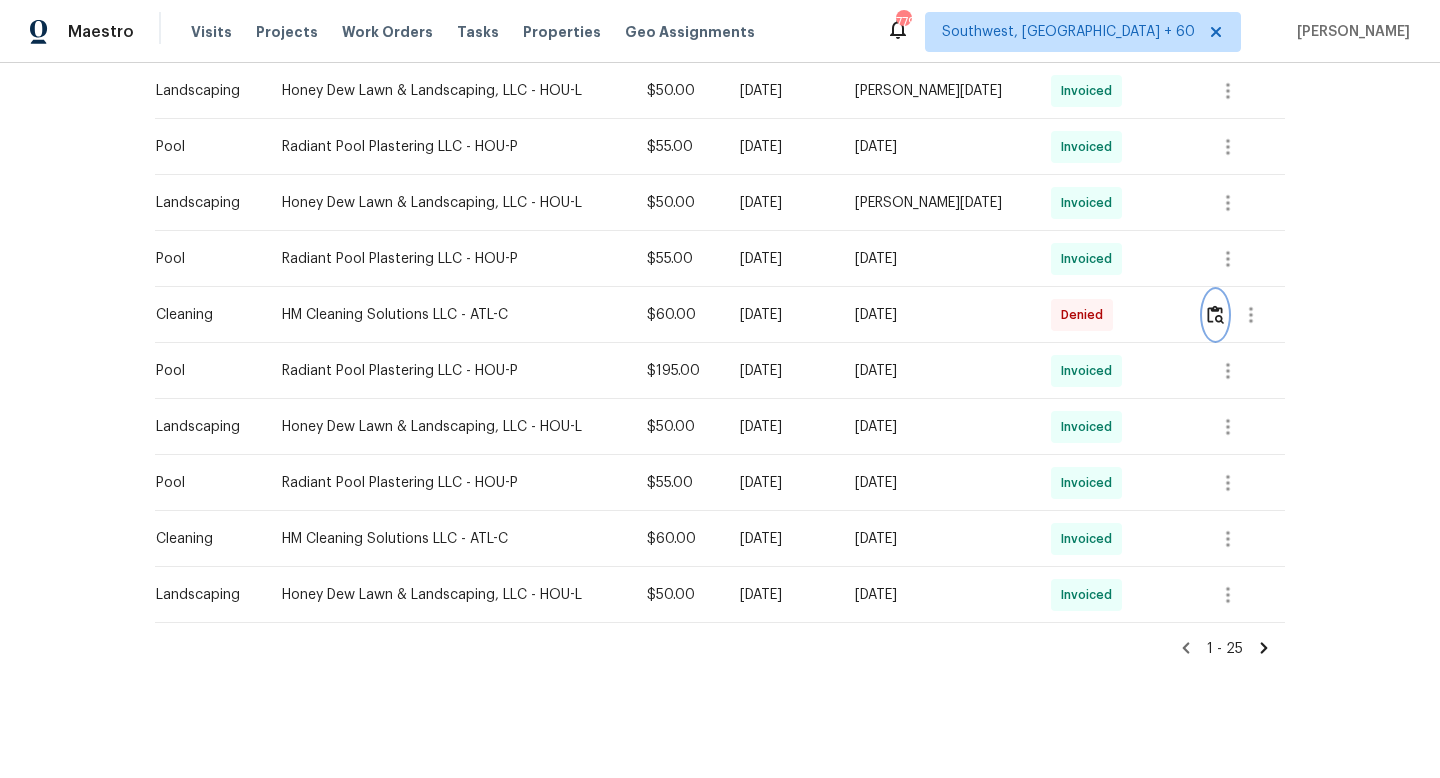 click at bounding box center [1215, 314] 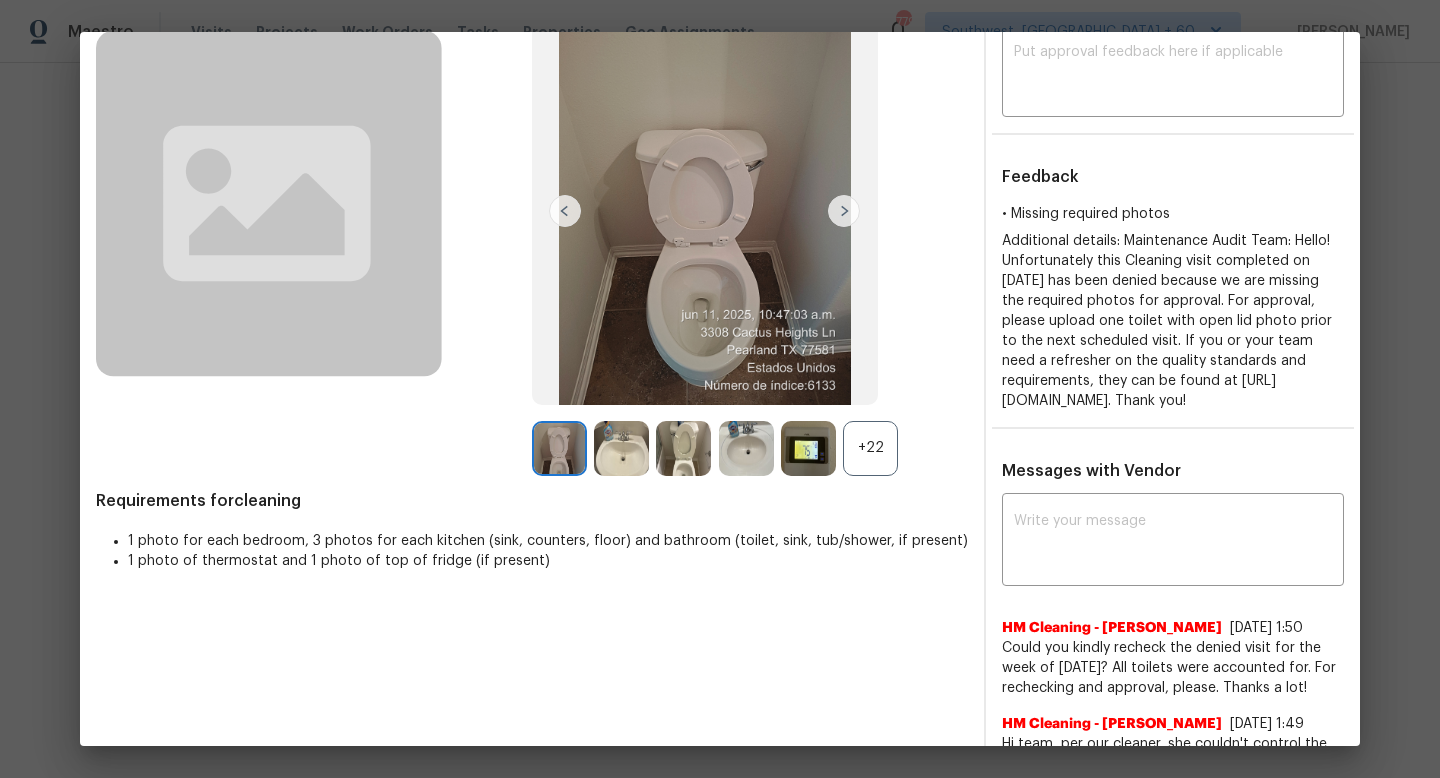scroll, scrollTop: 139, scrollLeft: 0, axis: vertical 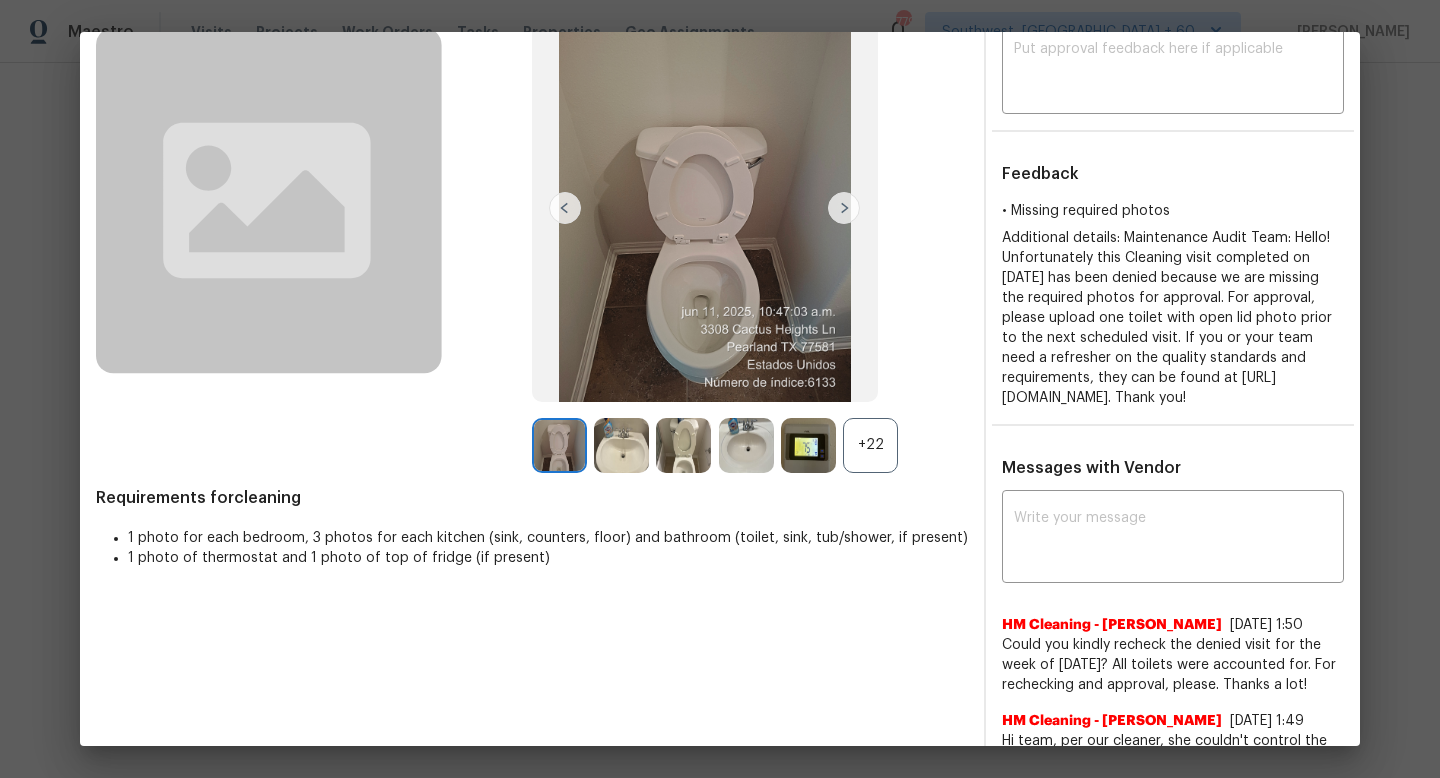 click on "+22" at bounding box center (870, 445) 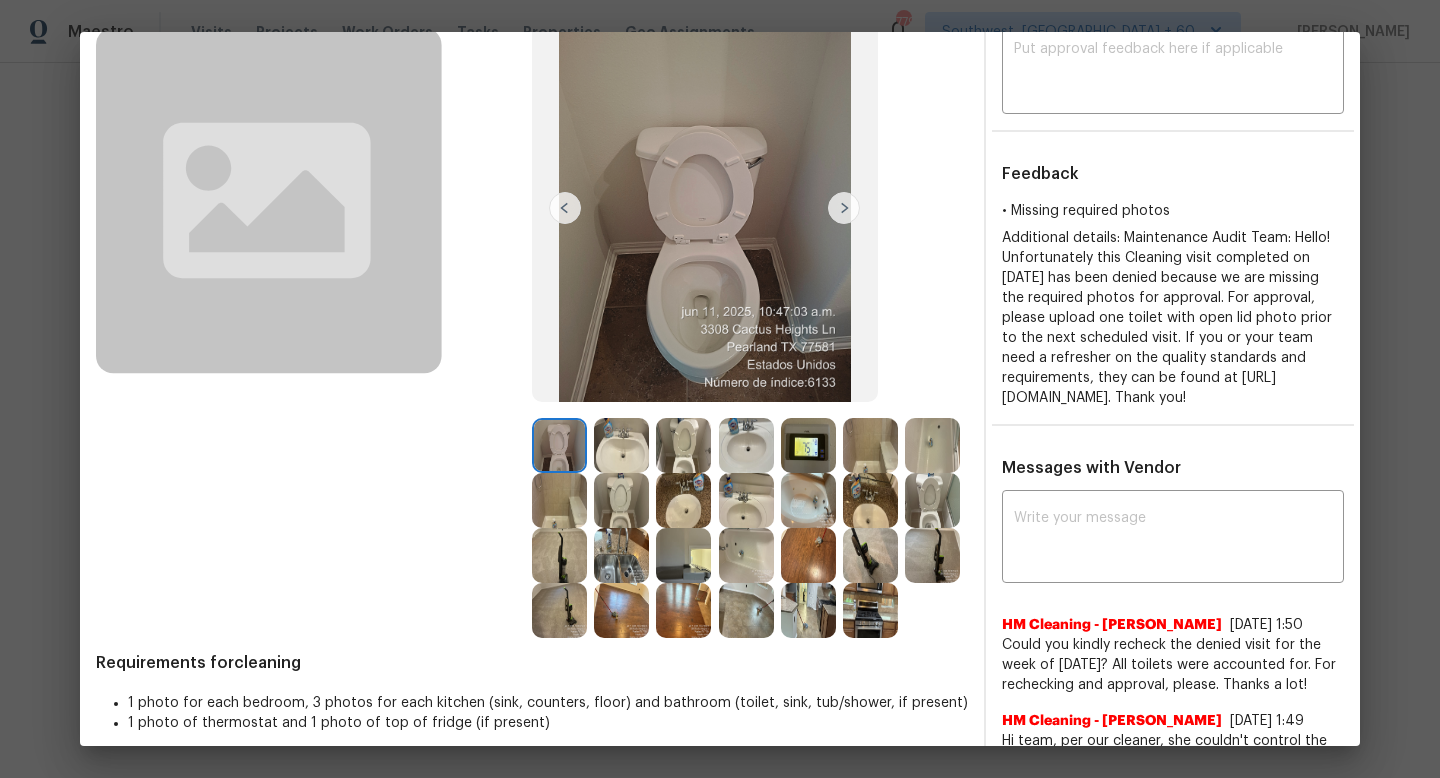 click at bounding box center [932, 500] 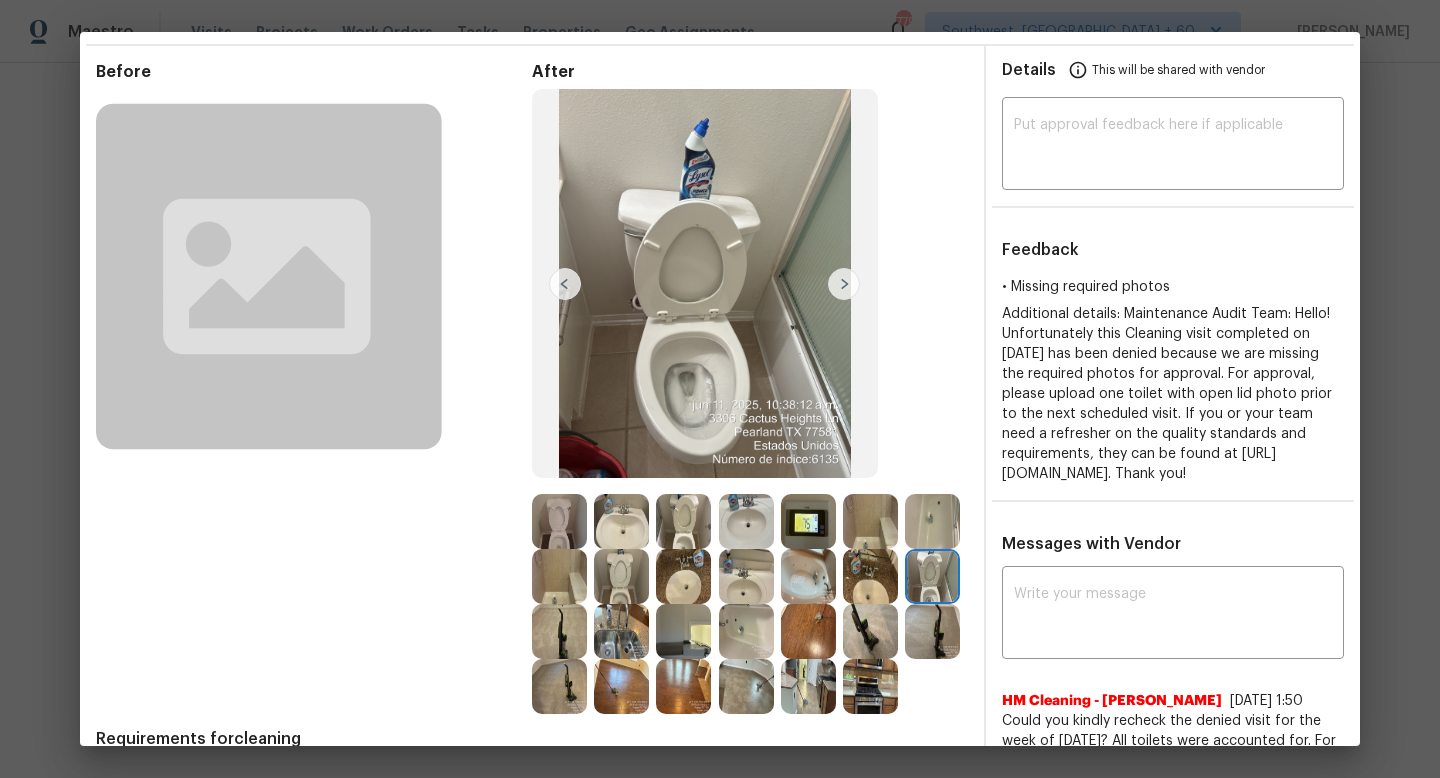 scroll, scrollTop: 55, scrollLeft: 0, axis: vertical 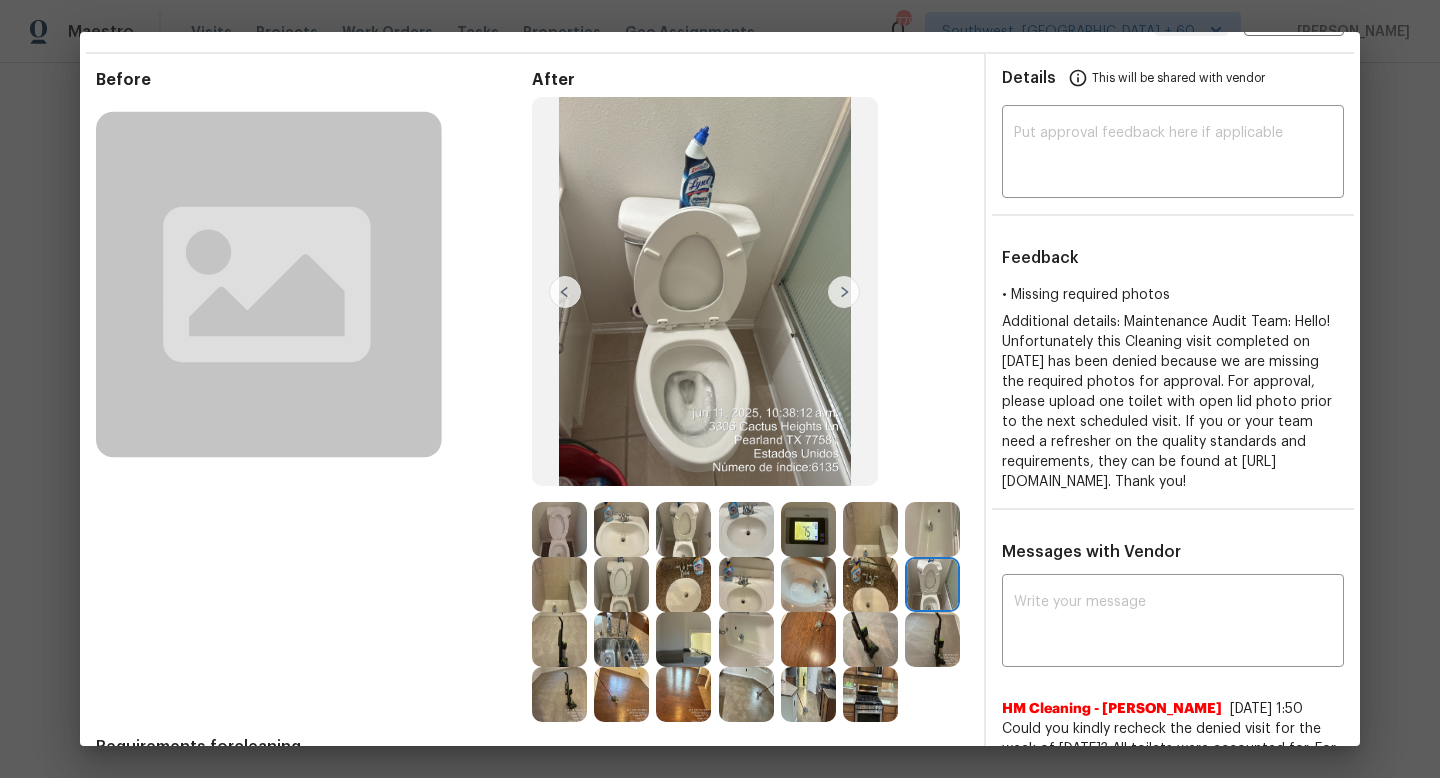 click at bounding box center [683, 529] 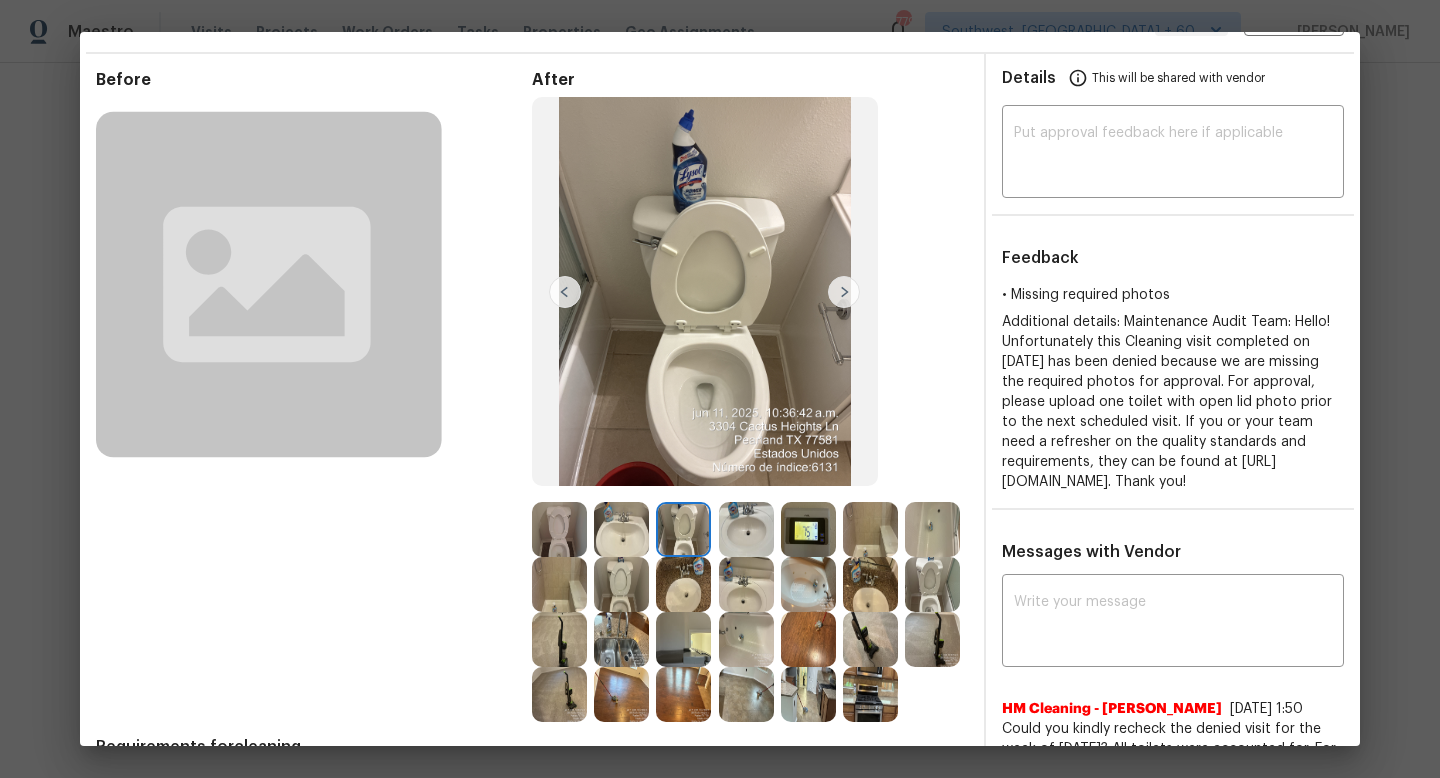click at bounding box center (559, 529) 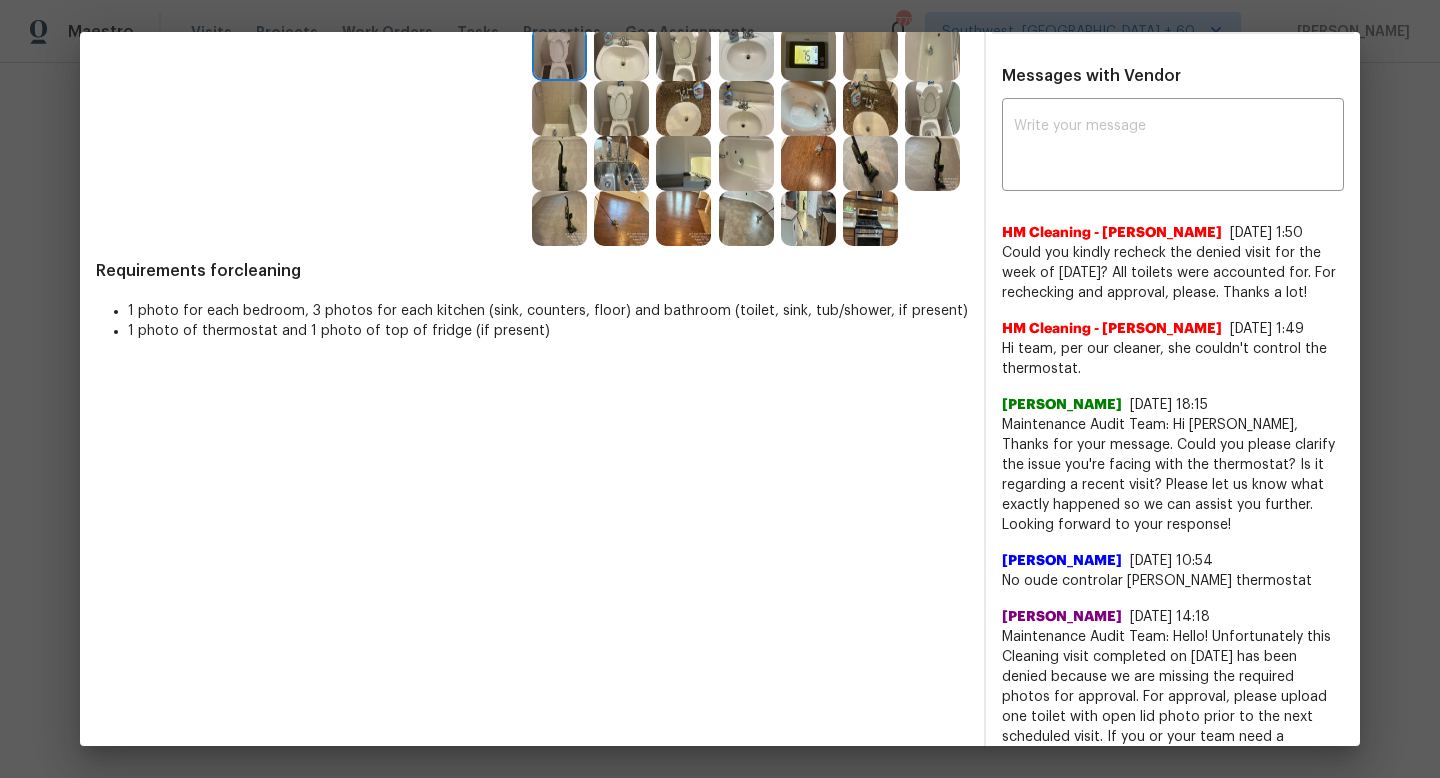 scroll, scrollTop: 647, scrollLeft: 0, axis: vertical 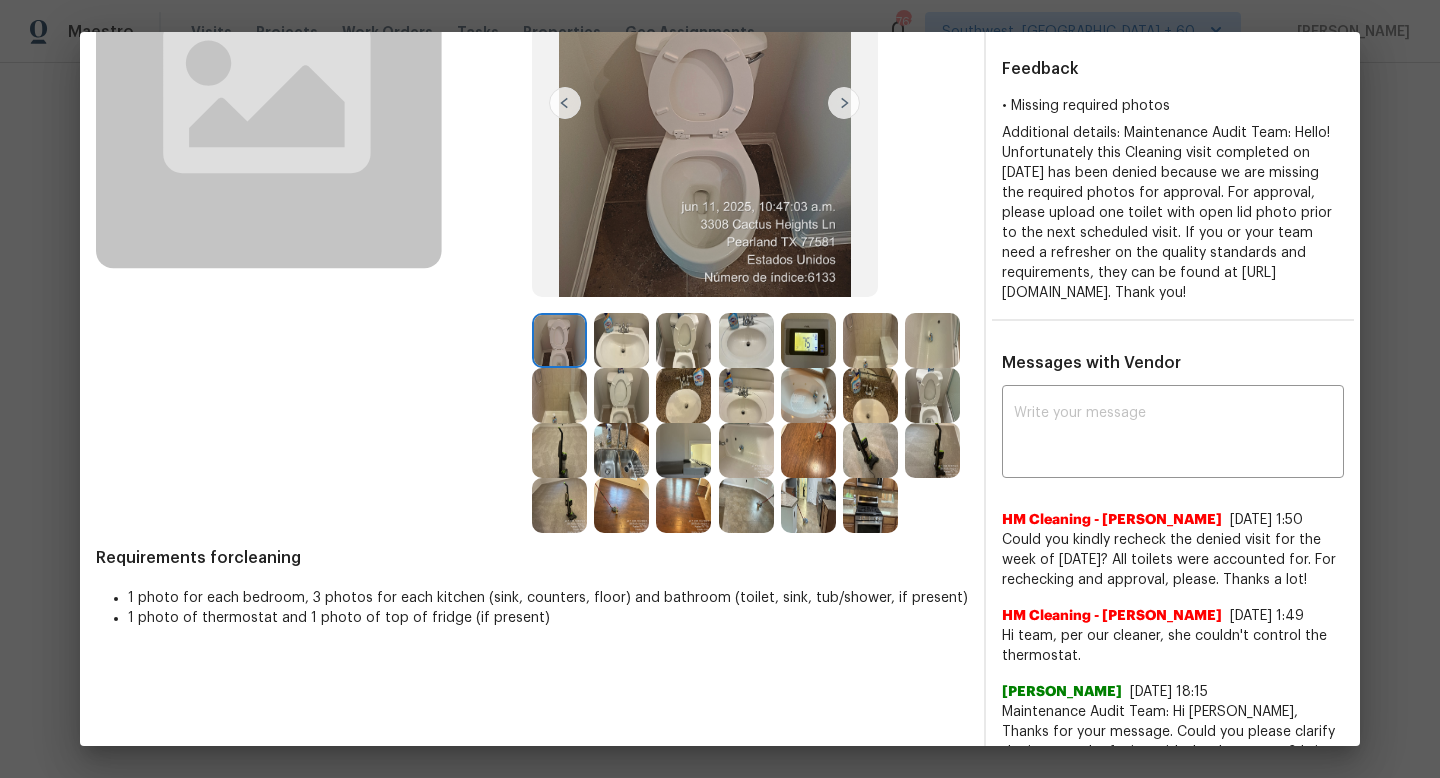 click at bounding box center (874, 395) 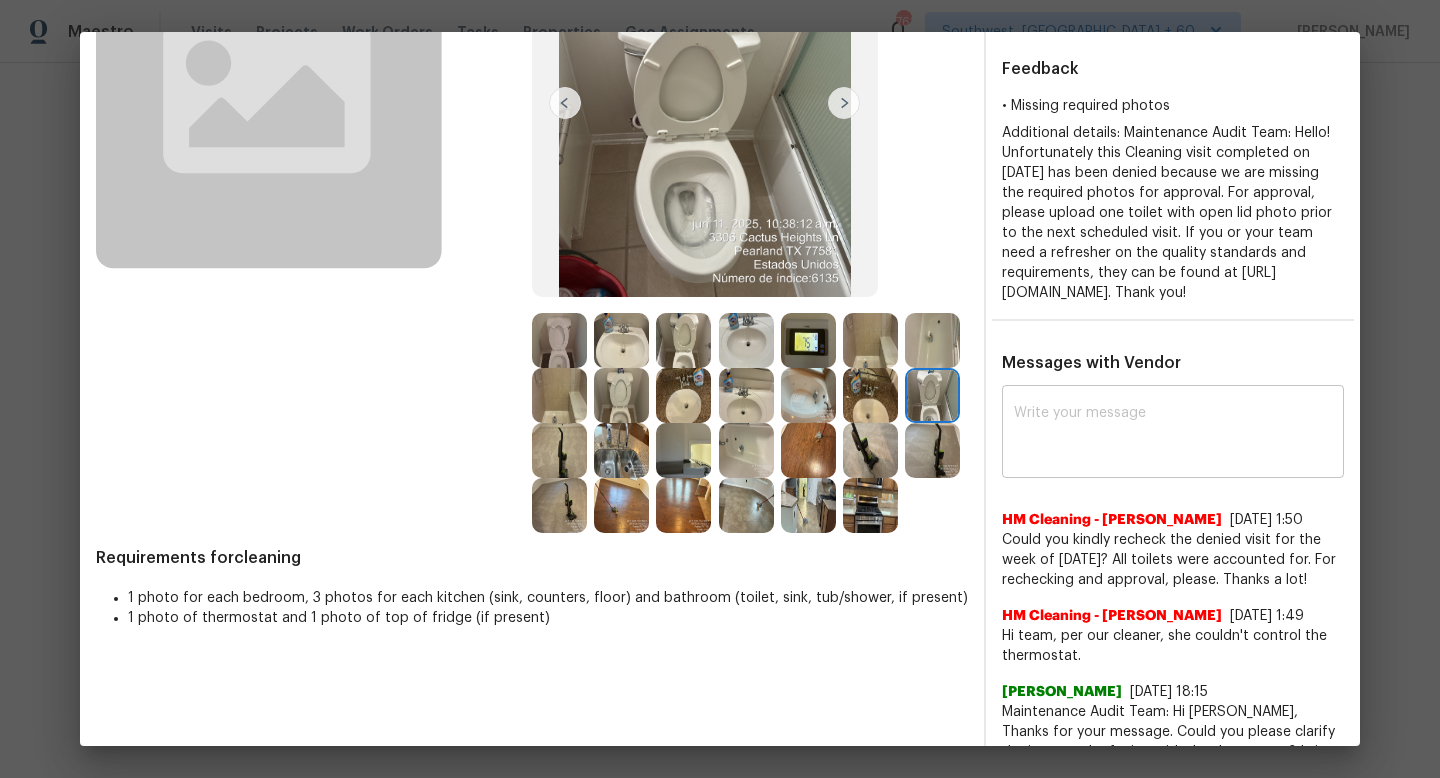 click at bounding box center [1173, 434] 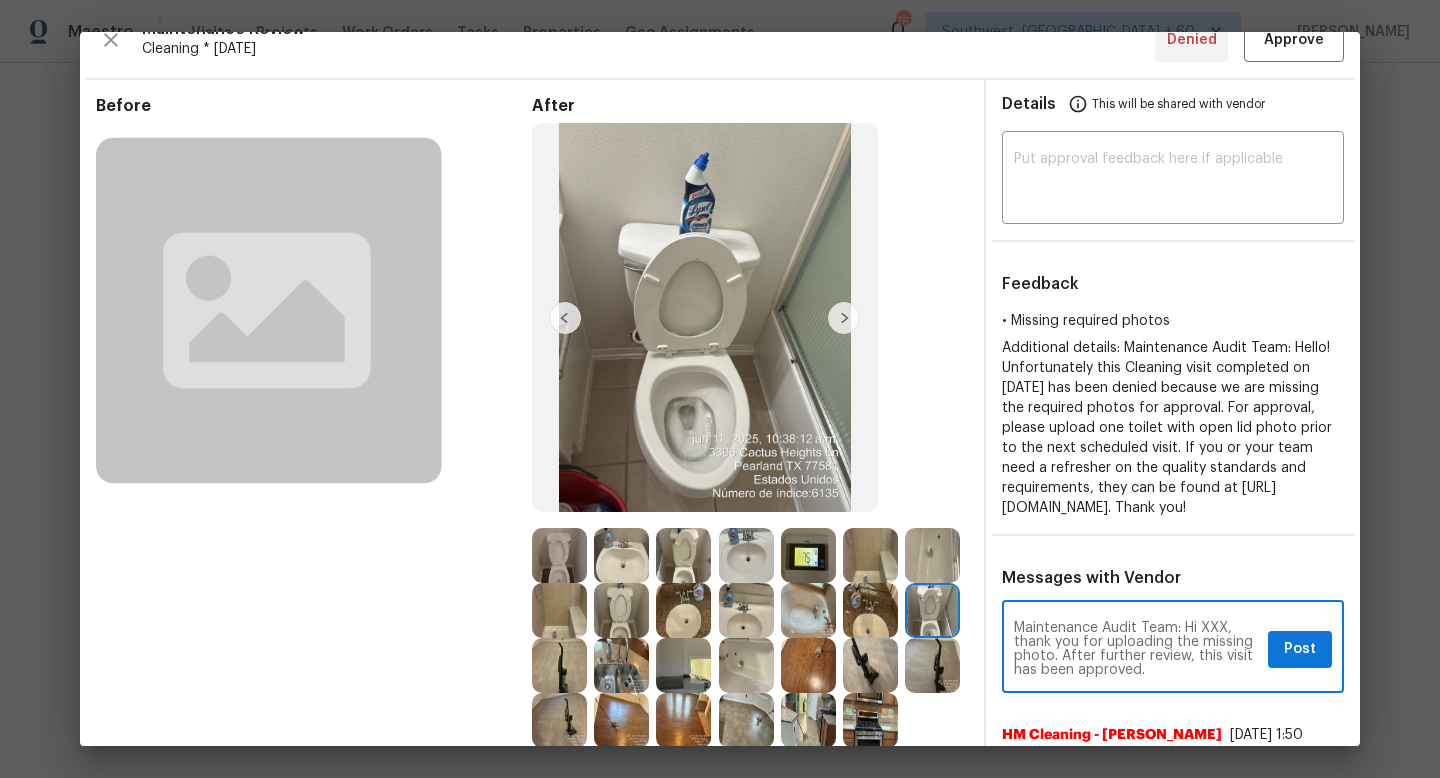 scroll, scrollTop: 0, scrollLeft: 0, axis: both 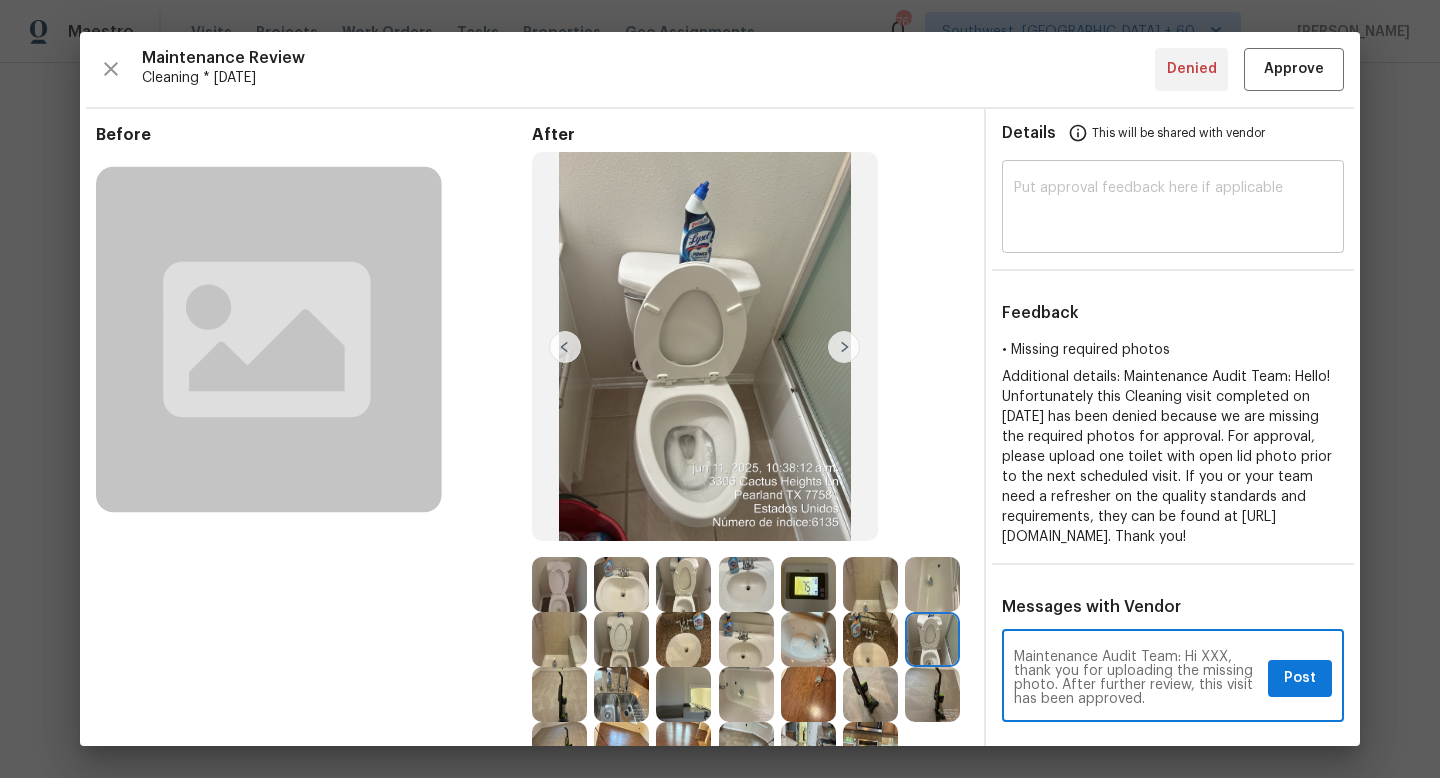 type on "Maintenance Audit Team: Hi XXX, thank you for uploading the missing photo. After further review, this visit has been approved." 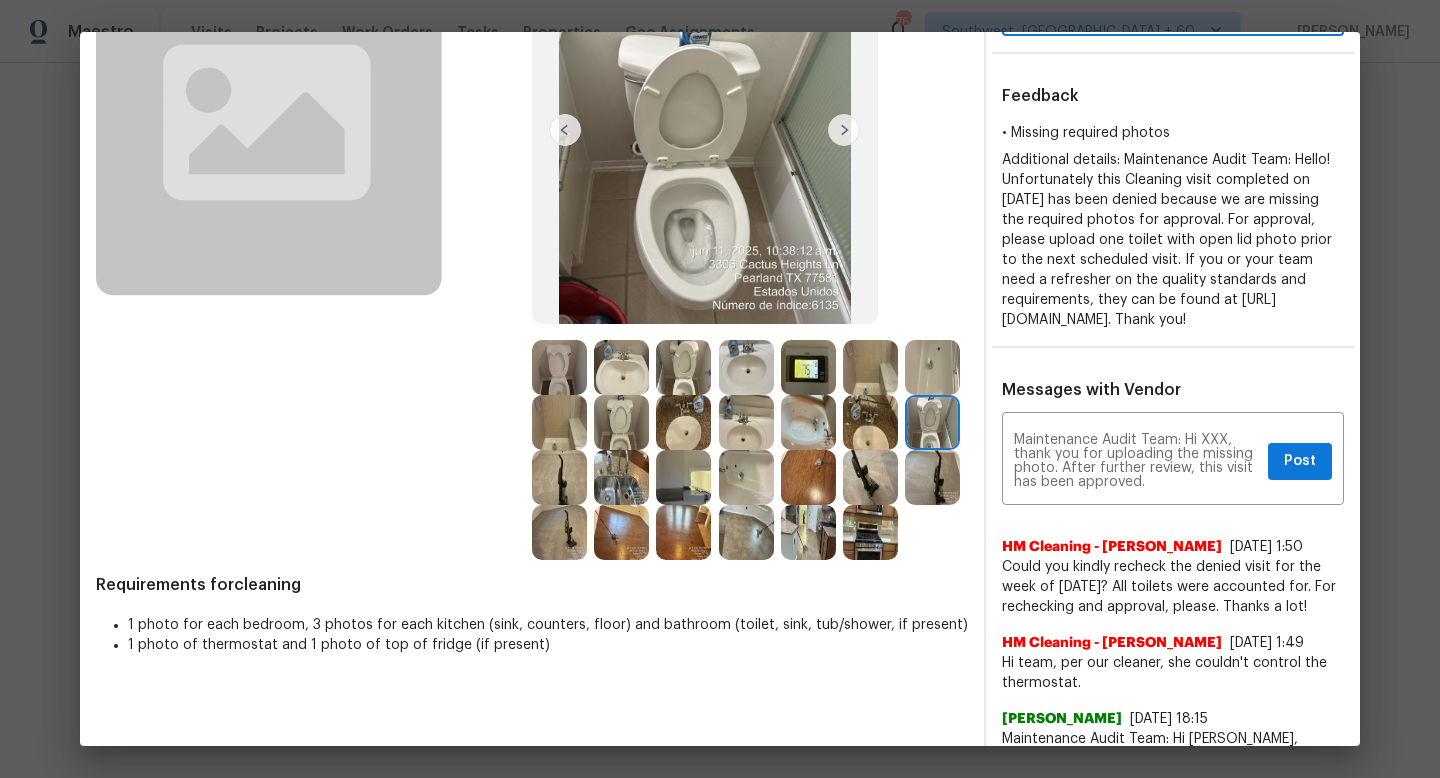 scroll, scrollTop: 28, scrollLeft: 0, axis: vertical 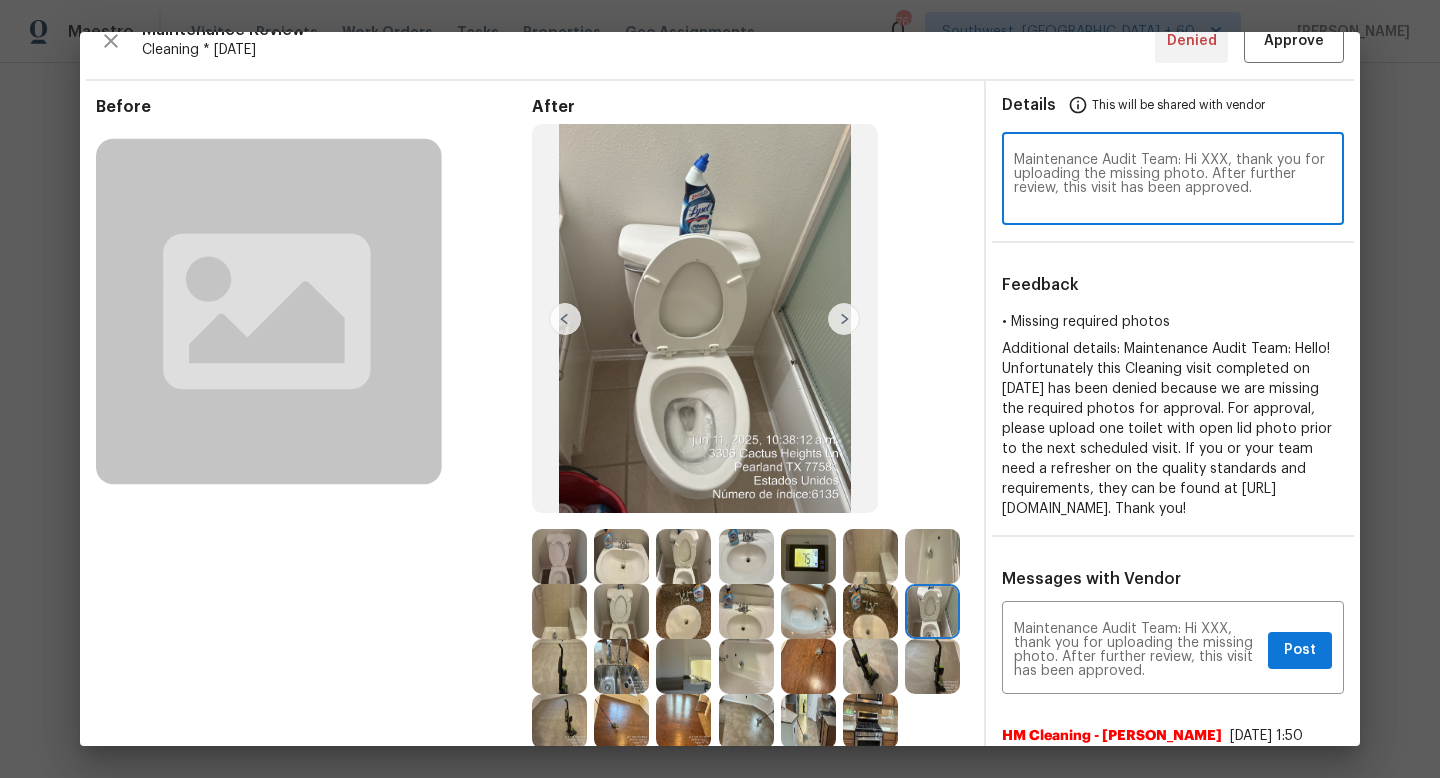 click on "Maintenance Audit Team: Hi XXX, thank you for uploading the missing photo. After further review, this visit has been approved." at bounding box center [1173, 181] 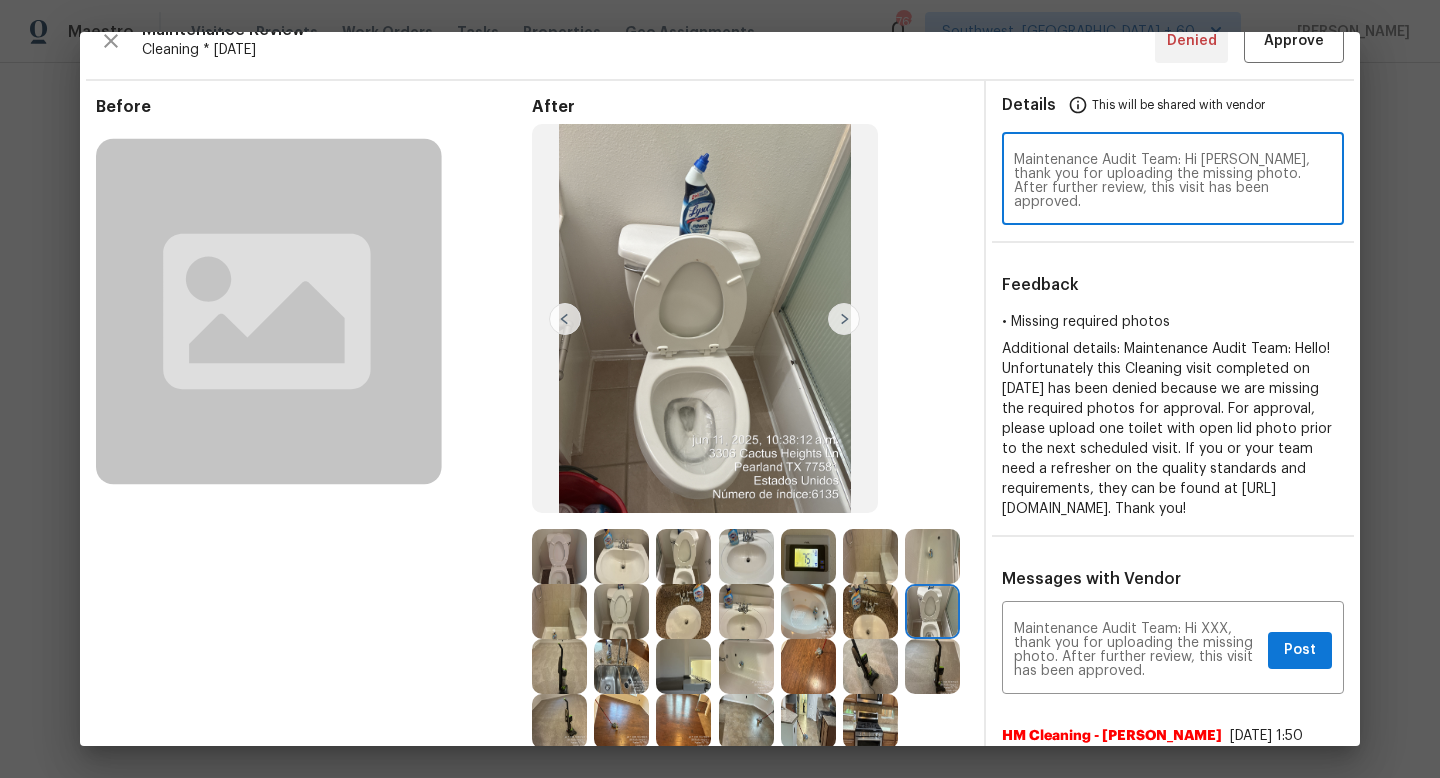 click on "Maintenance Audit Team: Hi [PERSON_NAME], thank you for uploading the missing photo. After further review, this visit has been approved." at bounding box center [1173, 181] 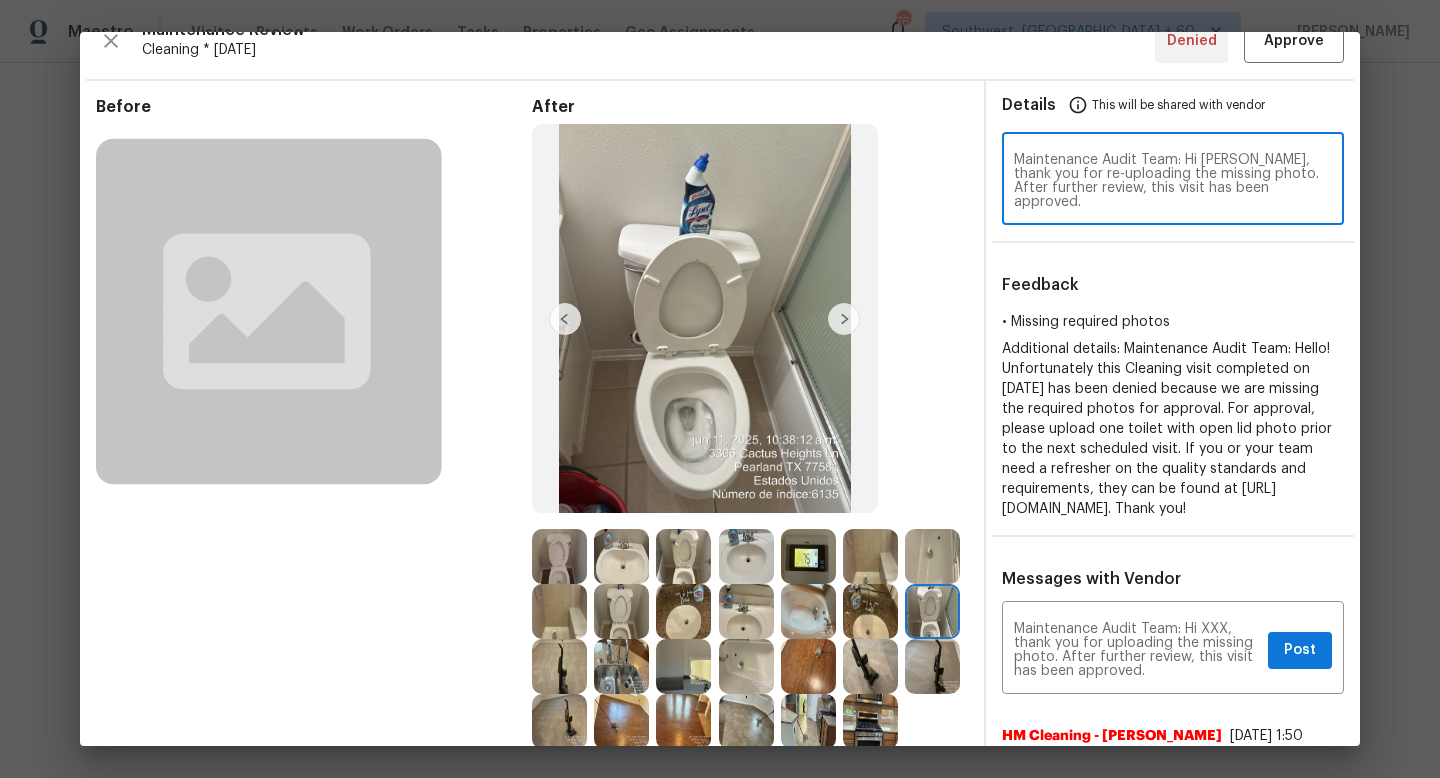click on "Maintenance Audit Team: Hi [PERSON_NAME], thank you for re-uploading the missing photo. After further review, this visit has been approved." at bounding box center [1173, 181] 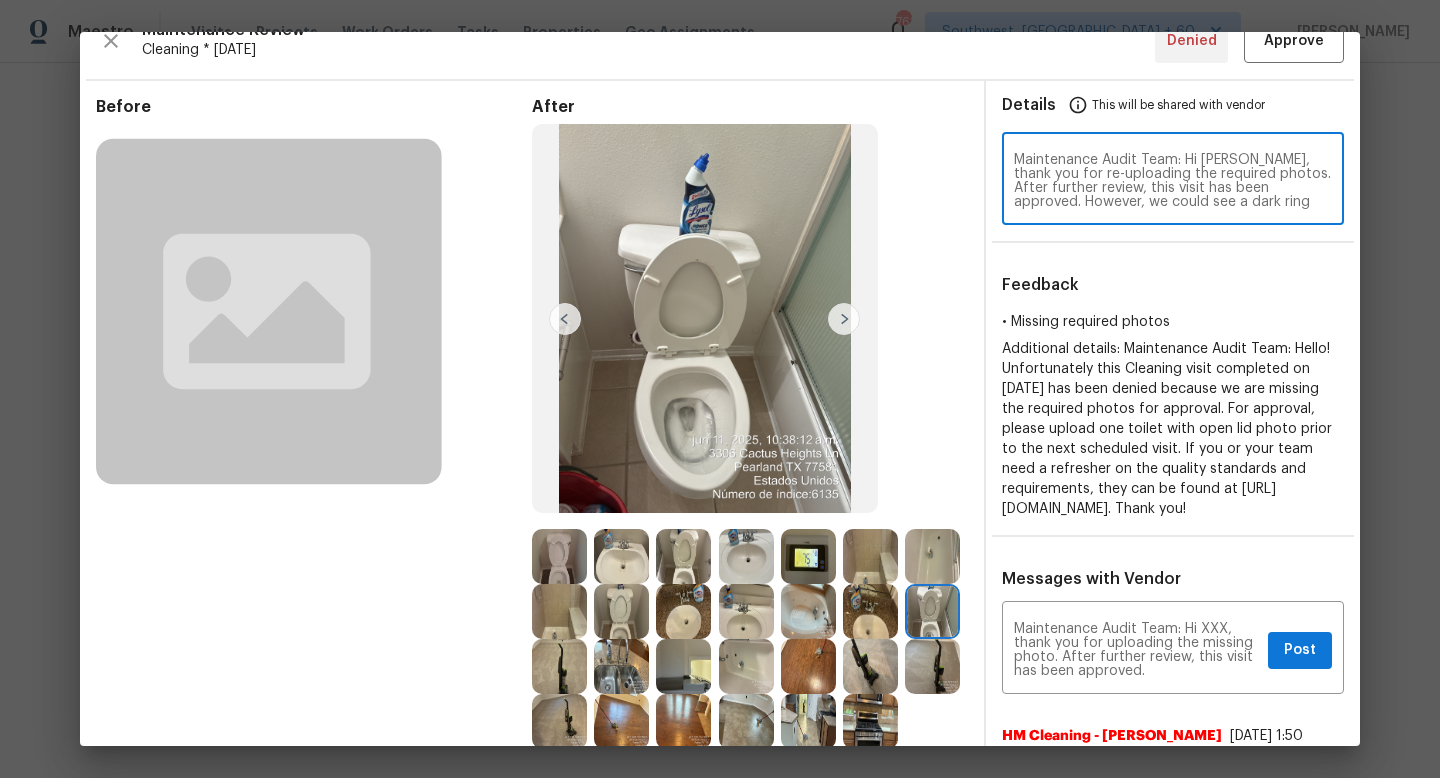 scroll, scrollTop: 14, scrollLeft: 0, axis: vertical 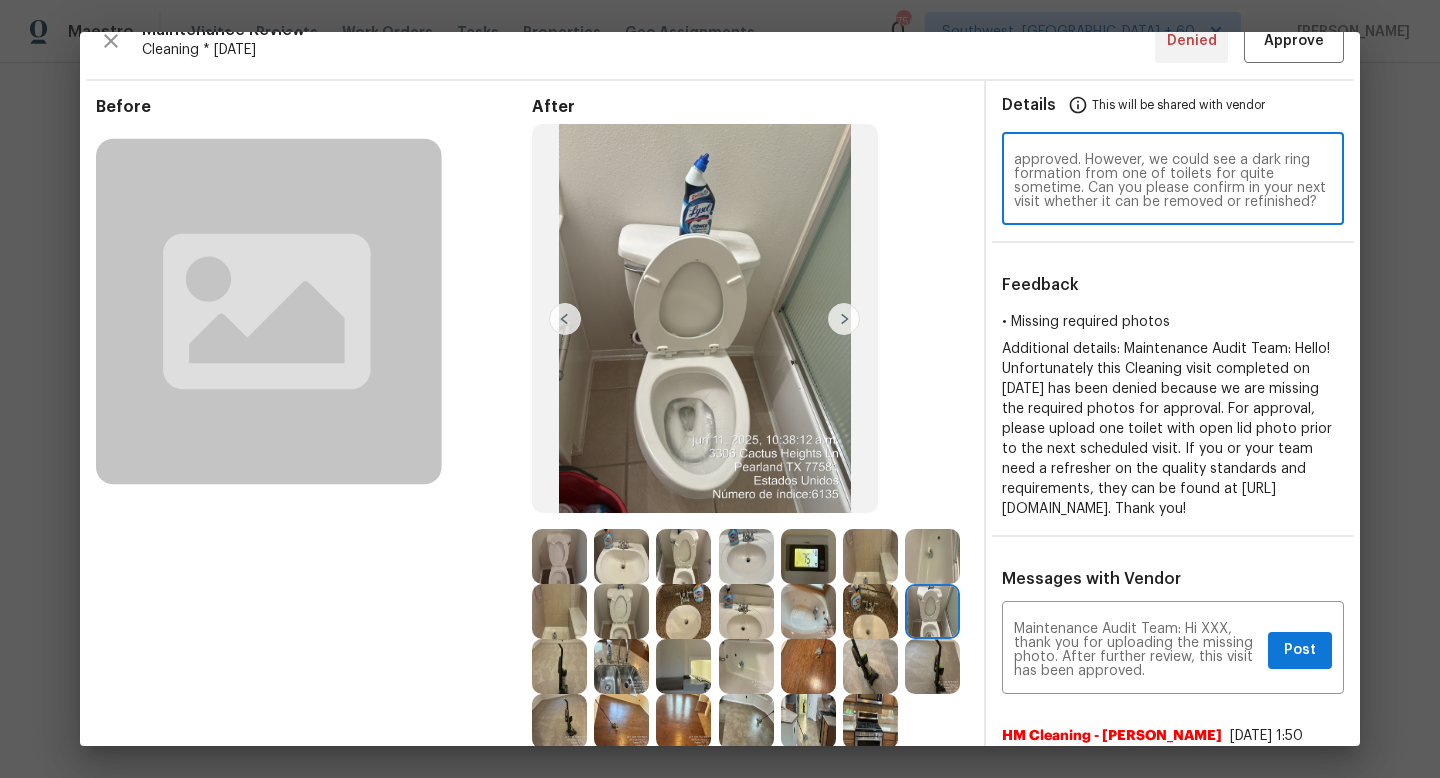 paste on "Hi [PERSON_NAME],
Thank you for re-uploading the required photos. Upon further review, this visit has been approved.
However, we noticed a dark ring formation in one of the toilets that appears to have been present for some time. Could you please confirm during your next visit whether this can be removed or if refinishing is required?
Thank you!" 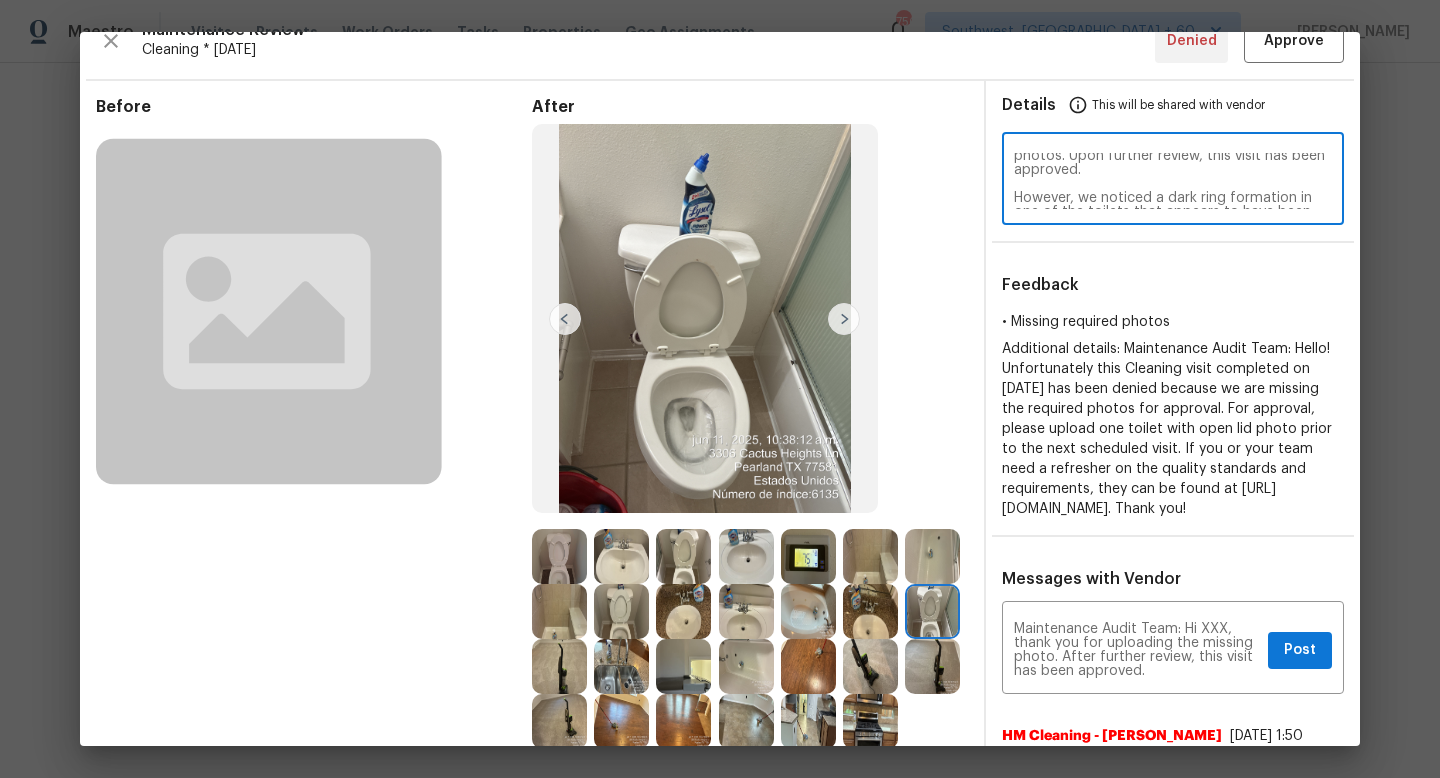 scroll, scrollTop: 47, scrollLeft: 0, axis: vertical 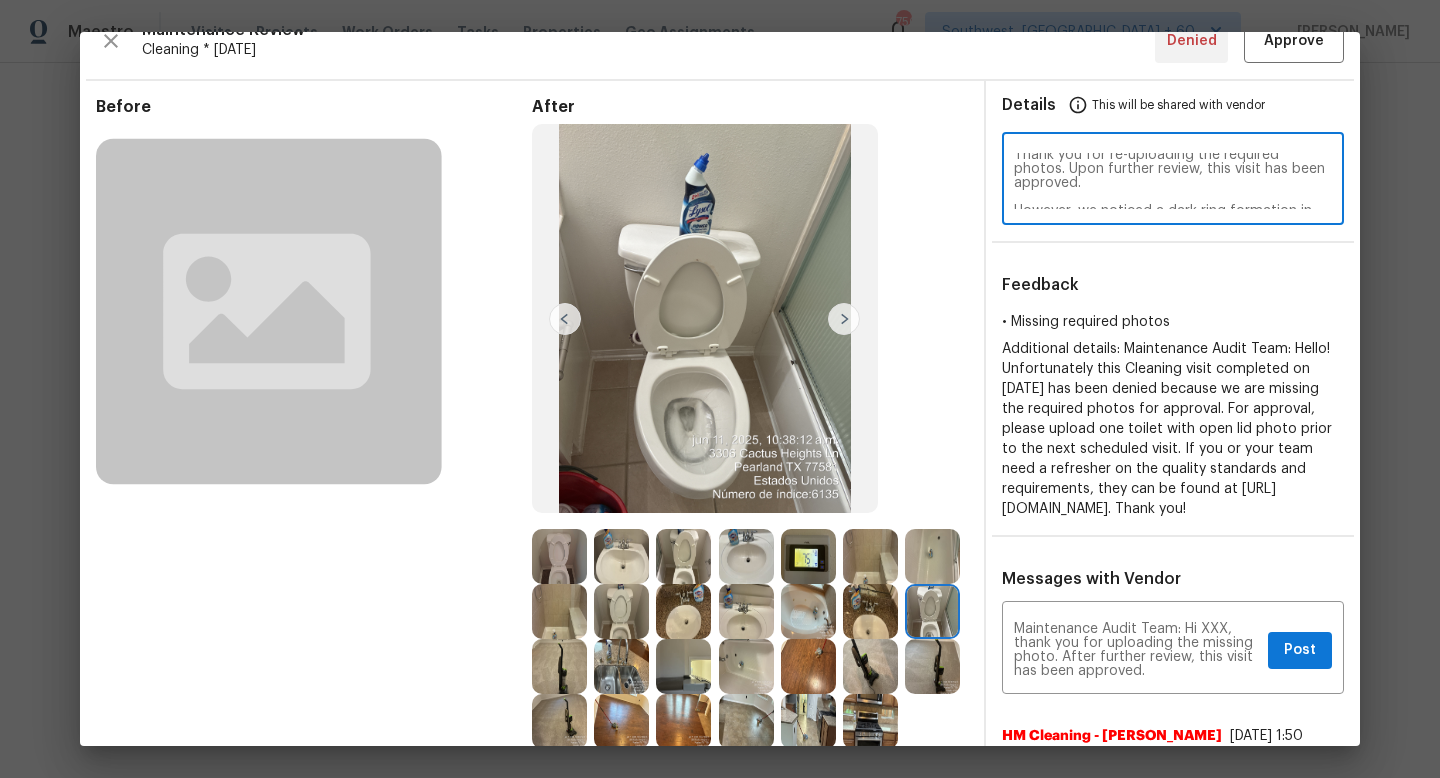 click on "Maintenance Audit Team:
Hi [PERSON_NAME],
Thank you for re-uploading the required photos. Upon further review, this visit has been approved.
However, we noticed a dark ring formation in one of the toilets that appears to have been present for some time. Could you please confirm during your next visit whether this can be removed or if refinishing is required? Thank you!" at bounding box center (1173, 181) 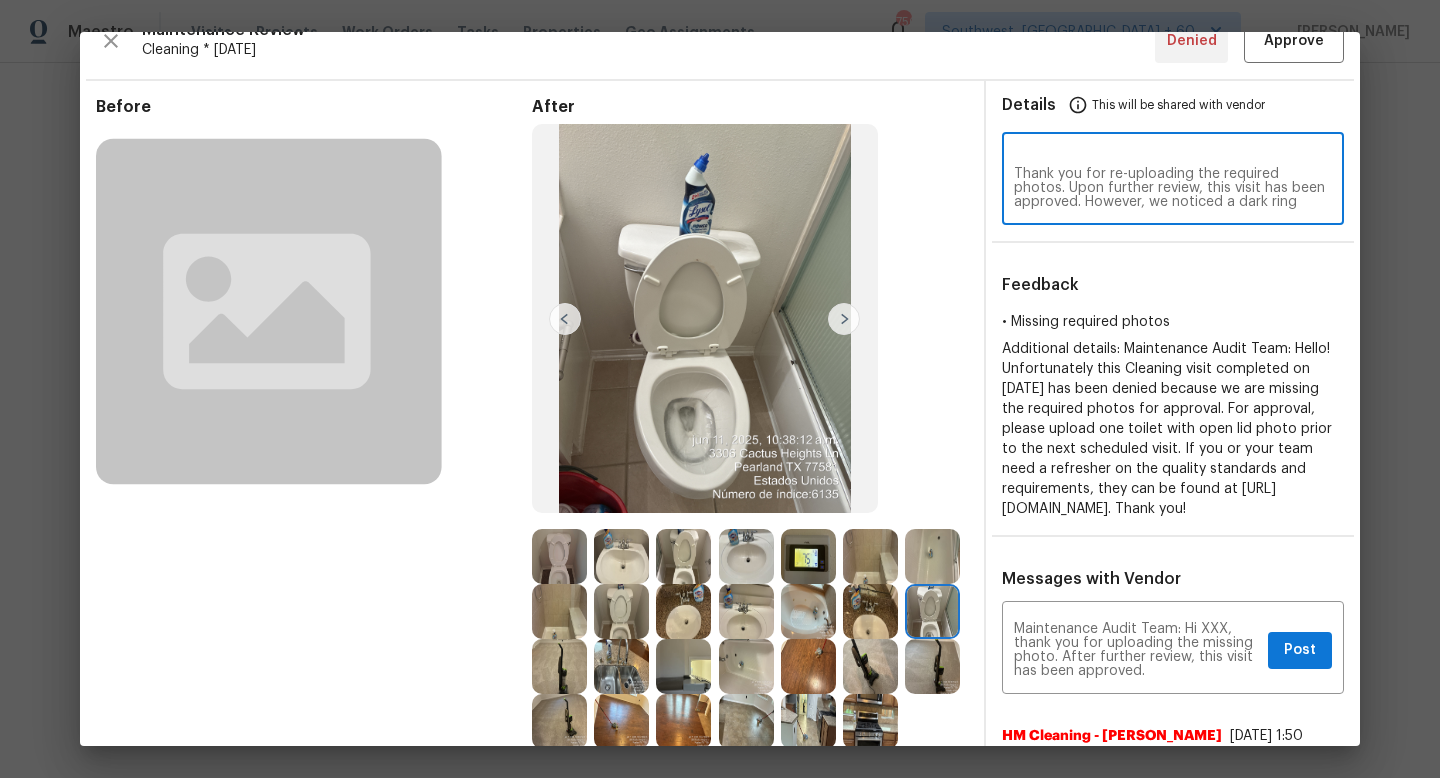 scroll, scrollTop: 0, scrollLeft: 0, axis: both 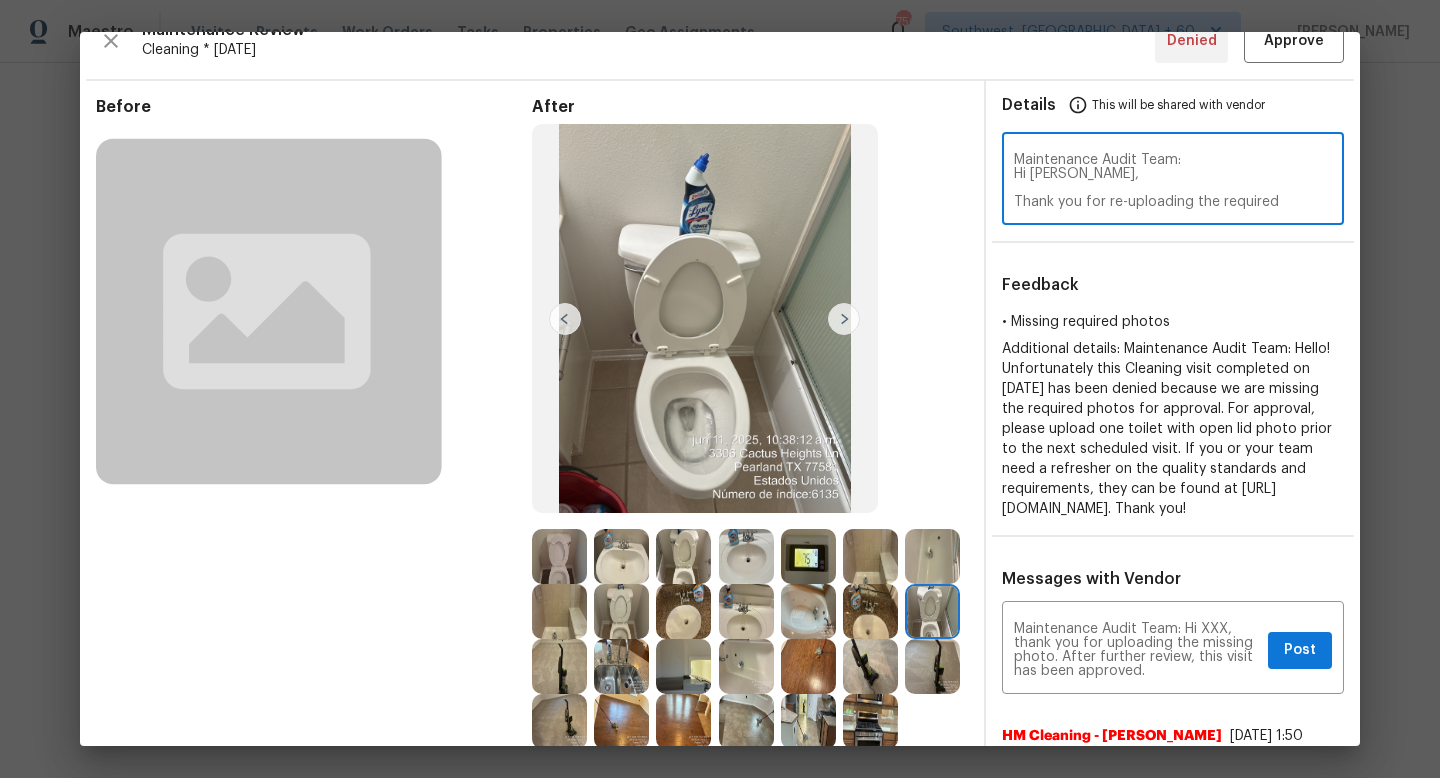 click on "Maintenance Audit Team:
Hi [PERSON_NAME],
Thank you for re-uploading the required photos. Upon further review, this visit has been approved. However, we noticed a dark ring formation in one of the toilets that appears to have been present for some time. Could you please confirm during your next visit whether this can be removed or if refinishing is required? Thank you!" at bounding box center (1173, 181) 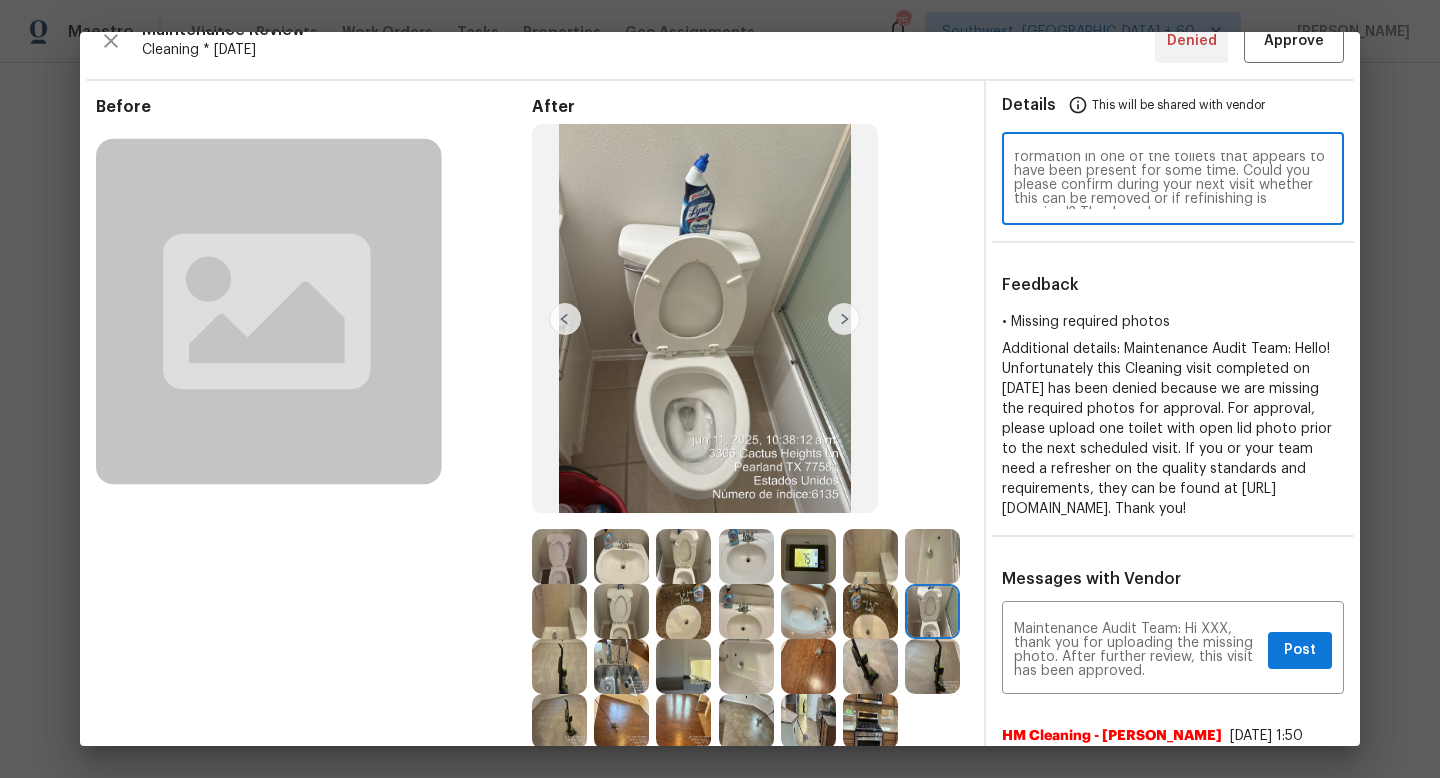 scroll, scrollTop: 64, scrollLeft: 0, axis: vertical 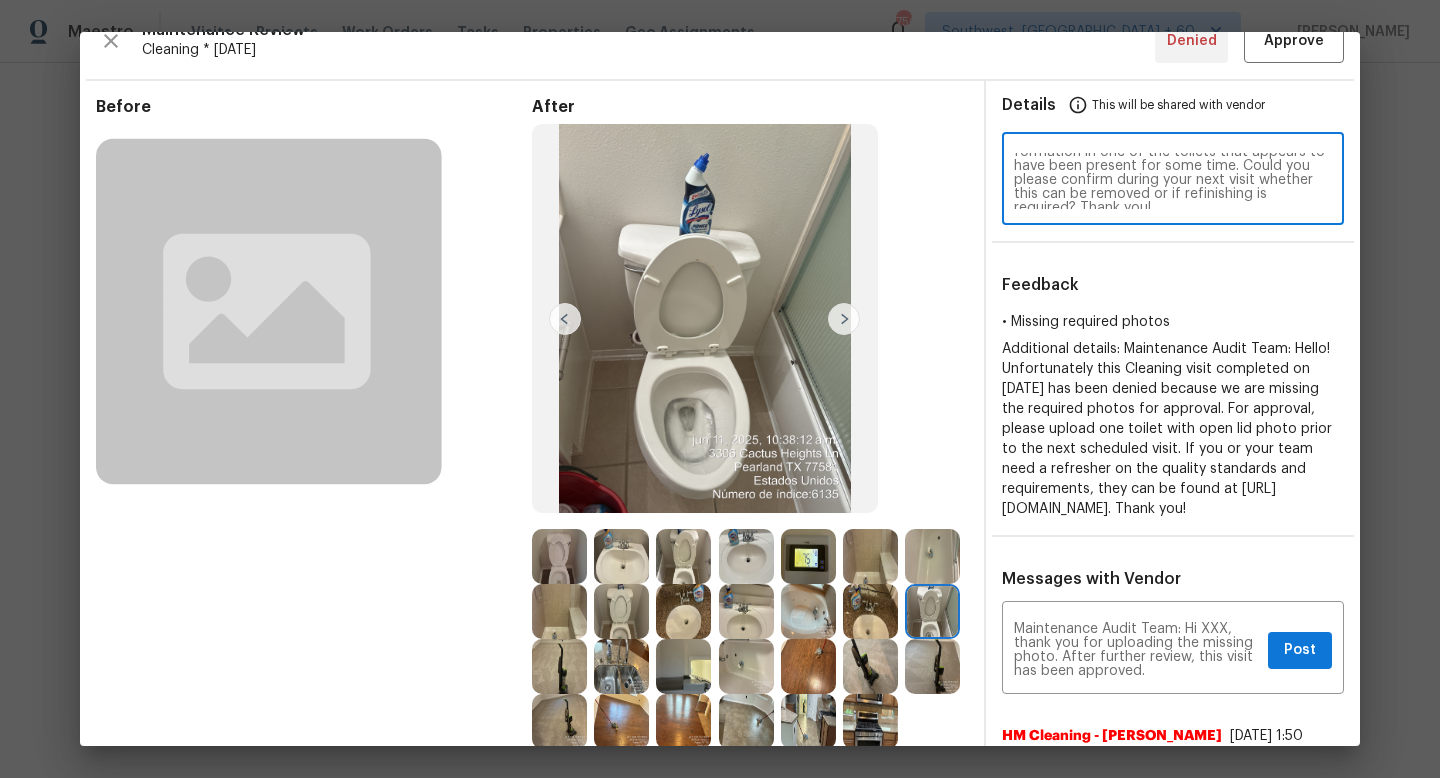 click on "Maintenance Audit Team: Hi [PERSON_NAME], thank you for re-uploading the required photos. Upon further review, this visit has been approved. However, we noticed a dark ring formation in one of the toilets that appears to have been present for some time. Could you please confirm during your next visit whether this can be removed or if refinishing is required? Thank you!" at bounding box center [1173, 181] 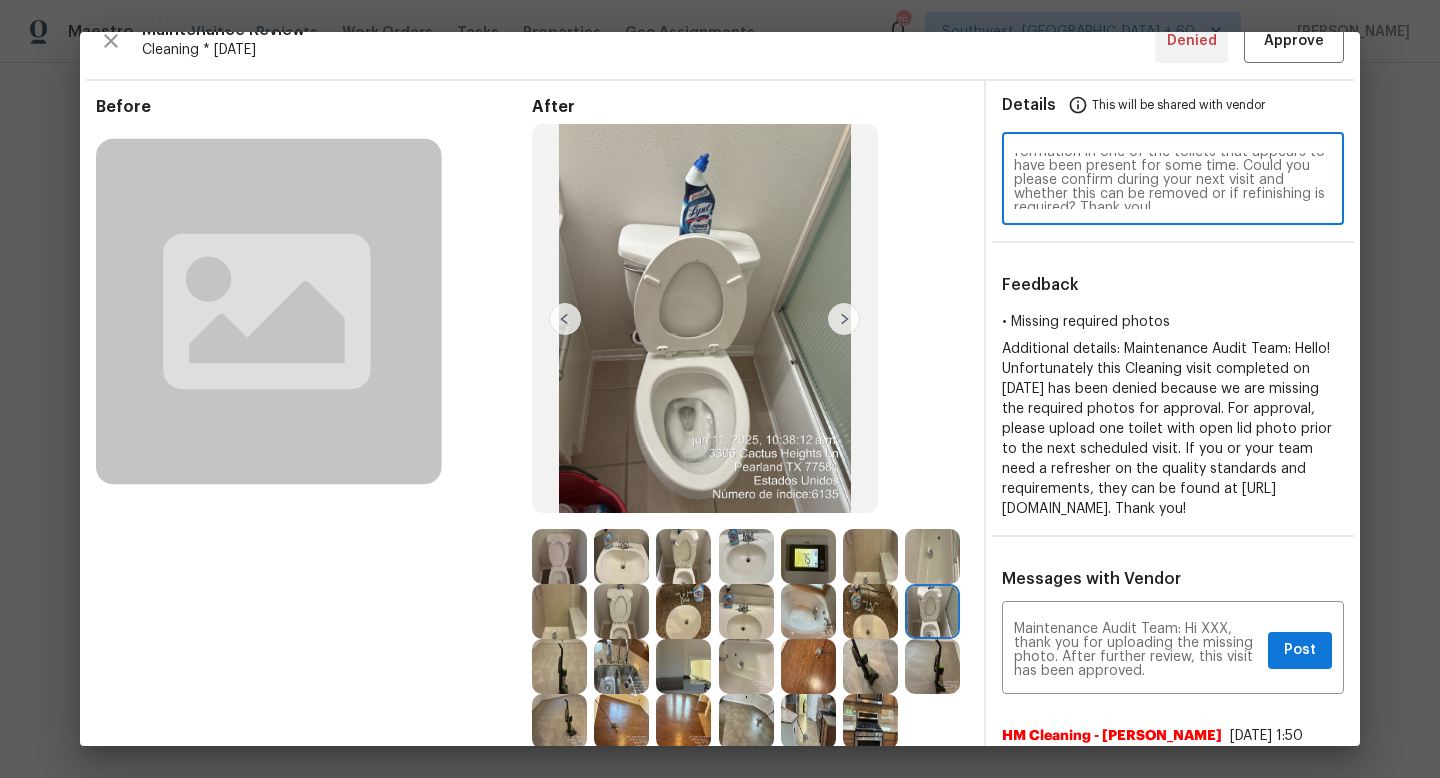 click on "Maintenance Audit Team: Hi [PERSON_NAME], thank you for re-uploading the required photos. Upon further review, this visit has been approved. However, we noticed a dark ring formation in one of the toilets that appears to have been present for some time. Could you please confirm during your next visit and whether this can be removed or if refinishing is required? Thank you!" at bounding box center (1173, 181) 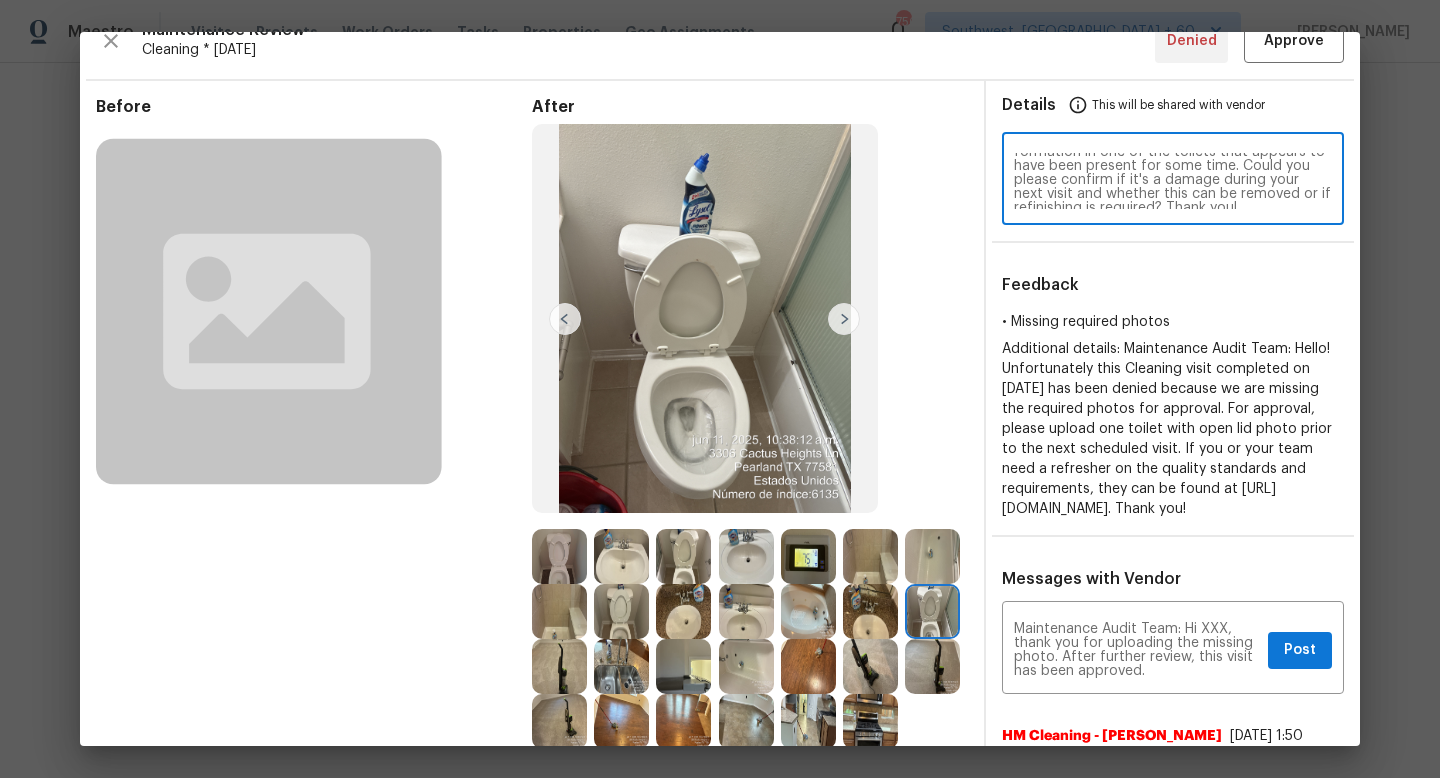 click on "Maintenance Audit Team: Hi [PERSON_NAME], thank you for re-uploading the required photos. Upon further review, this visit has been approved. However, we noticed a dark ring formation in one of the toilets that appears to have been present for some time. Could you please confirm if it's a damage during your next visit and whether this can be removed or if refinishing is required? Thank you!" at bounding box center (1173, 181) 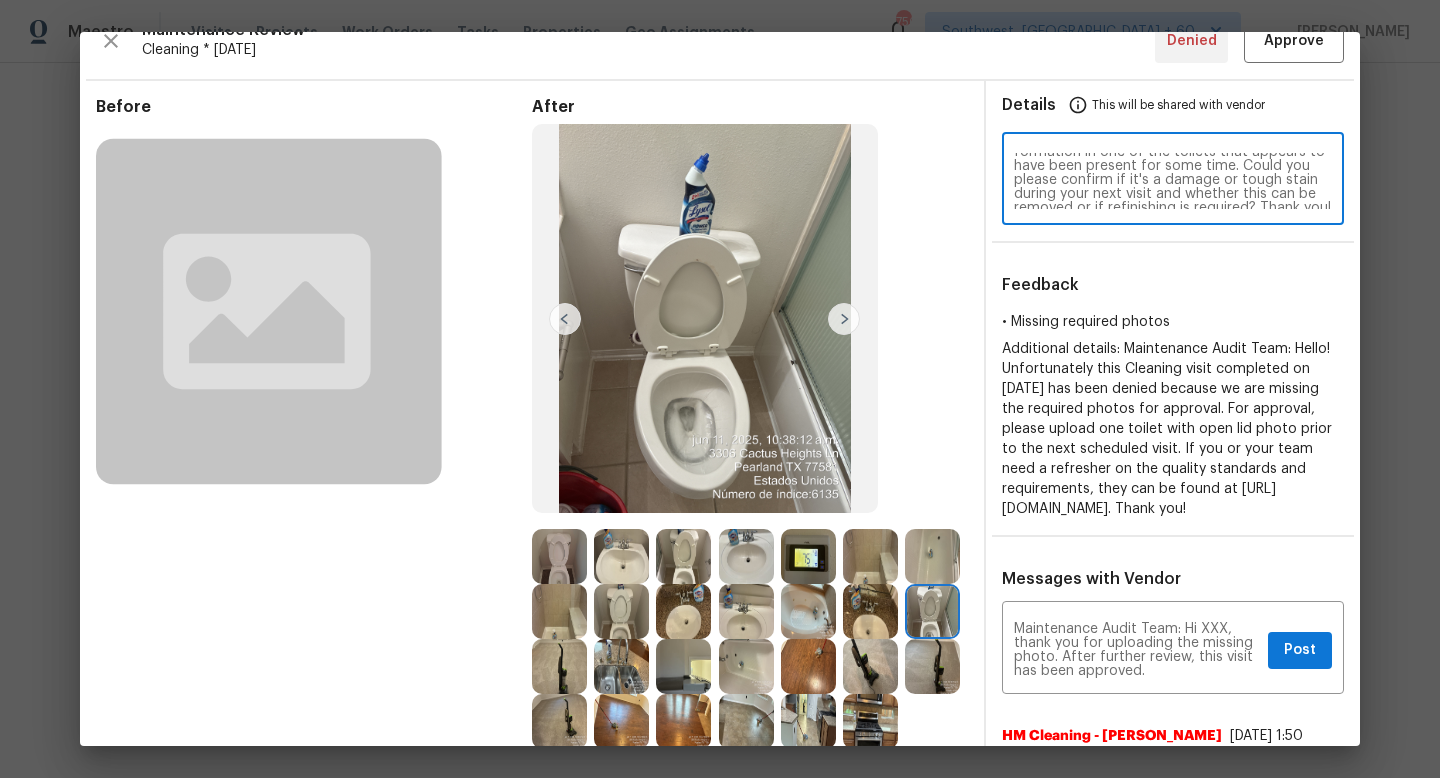 paste on "Hi [PERSON_NAME],
Thank you for re-uploading the required photos. Upon further review, this visit has been approved.
However, we noticed a dark ring formation in one of the toilets that appears to have been present for some time. During your next visit, could you please confirm whether it is a stain or actual damage, and advise if it can be removed or if refinishing is required?" 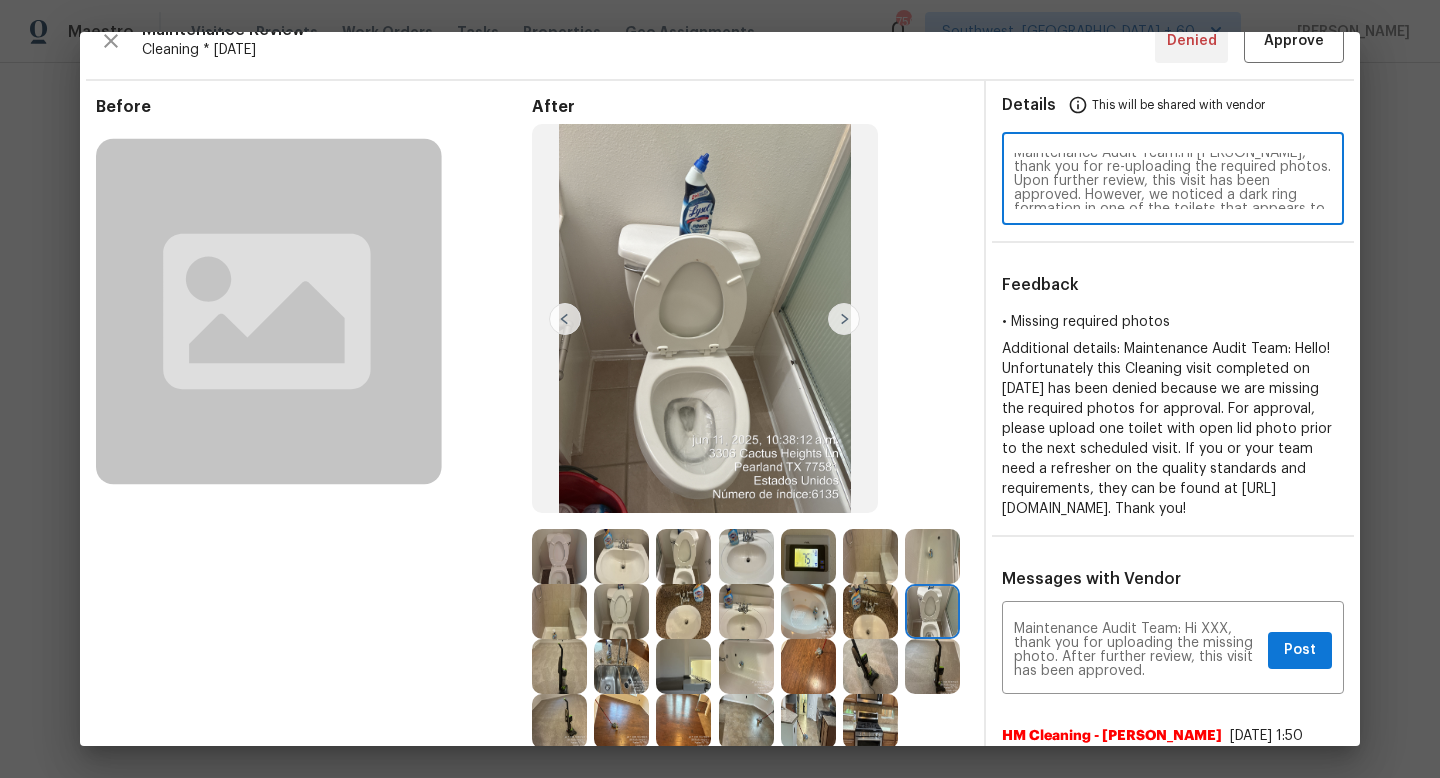 scroll, scrollTop: 0, scrollLeft: 0, axis: both 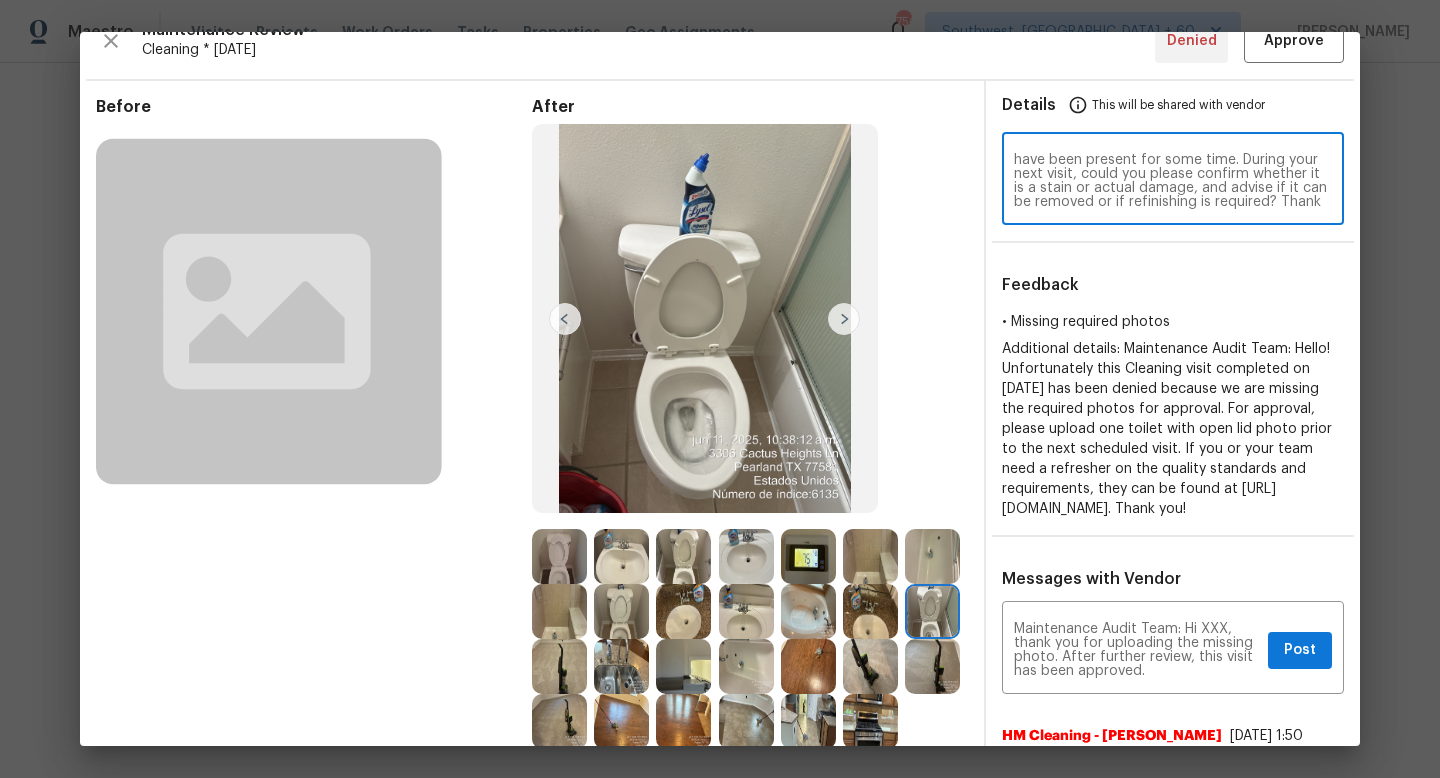 click on "Maintenance Audit Team: Hi [PERSON_NAME], thank you for re-uploading the required photos. Upon further review, this visit has been approved. However, we noticed a dark ring formation in one of the toilets that appears to have been present for some time. During your next visit, could you please confirm whether it is a stain or actual damage, and advise if it can be removed or if refinishing is required? Thank you!" at bounding box center (1173, 181) 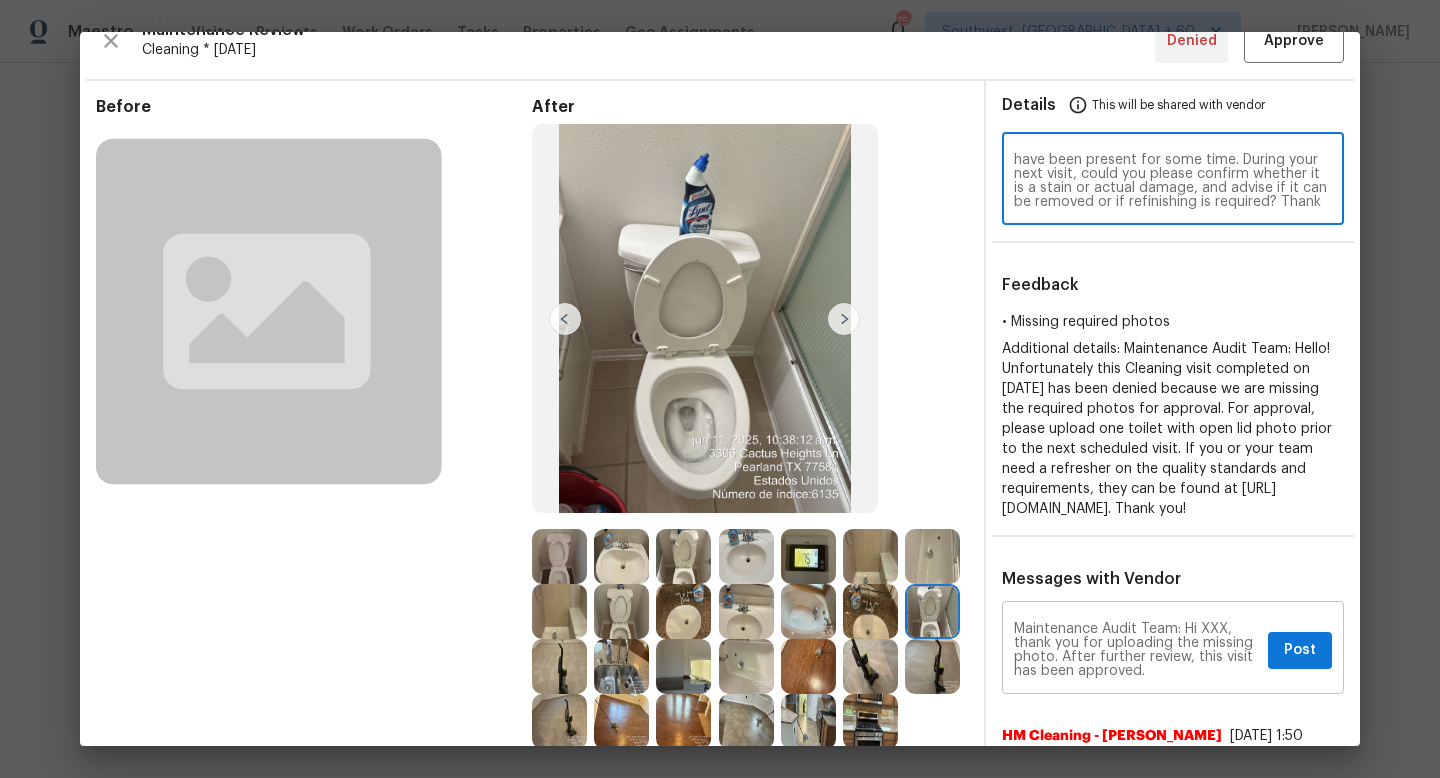 type on "Maintenance Audit Team: Hi [PERSON_NAME], thank you for re-uploading the required photos. Upon further review, this visit has been approved. However, we noticed a dark ring formation in one of the toilets that appears to have been present for some time. During your next visit, could you please confirm whether it is a stain or actual damage, and advise if it can be removed or if refinishing is required? Thank you!" 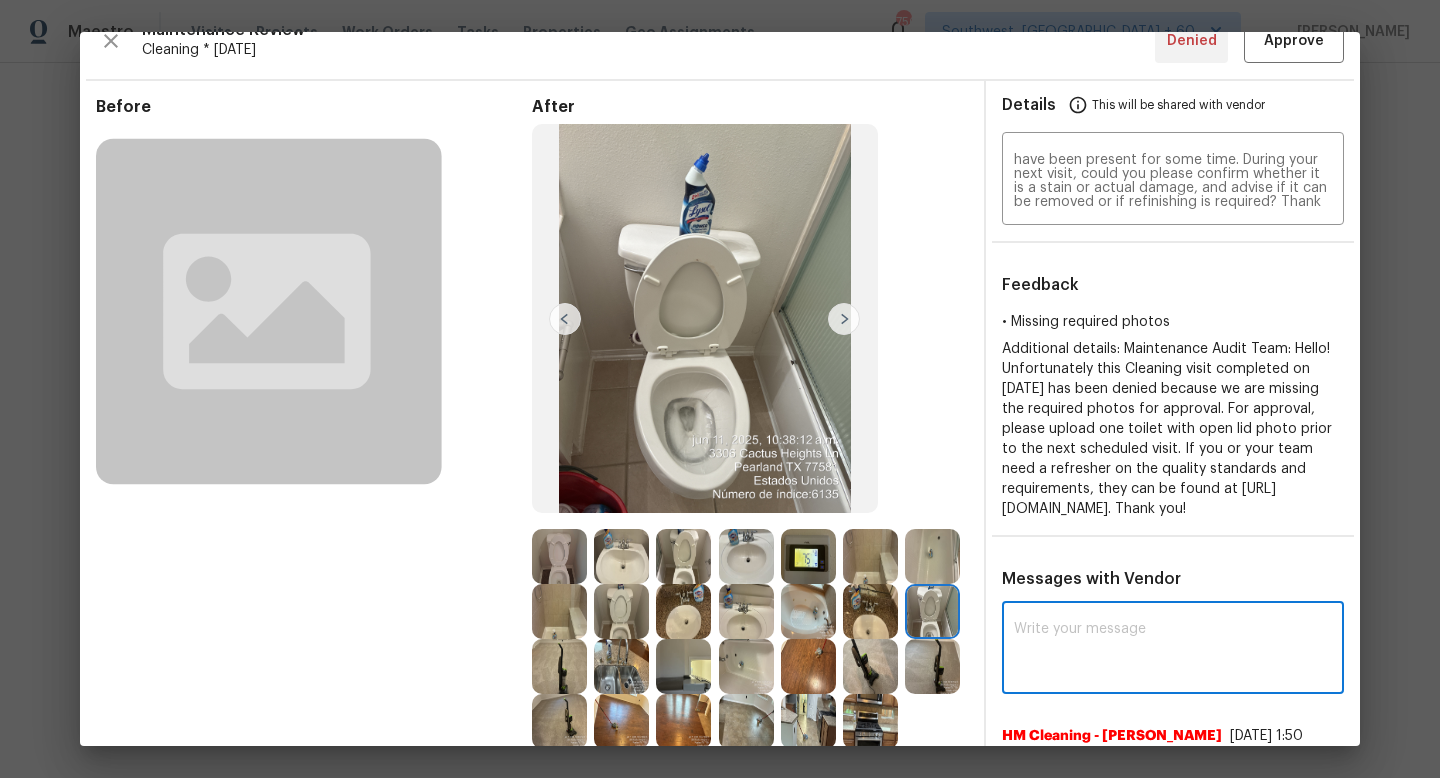 paste on "Maintenance Audit Team: Hi [PERSON_NAME], thank you for re-uploading the required photos. Upon further review, this visit has been approved. However, we noticed a dark ring formation in one of the toilets that appears to have been present for some time. During your next visit, could you please confirm whether it is a stain or actual damage, and advise if it can be removed or if refinishing is required? Thank you!" 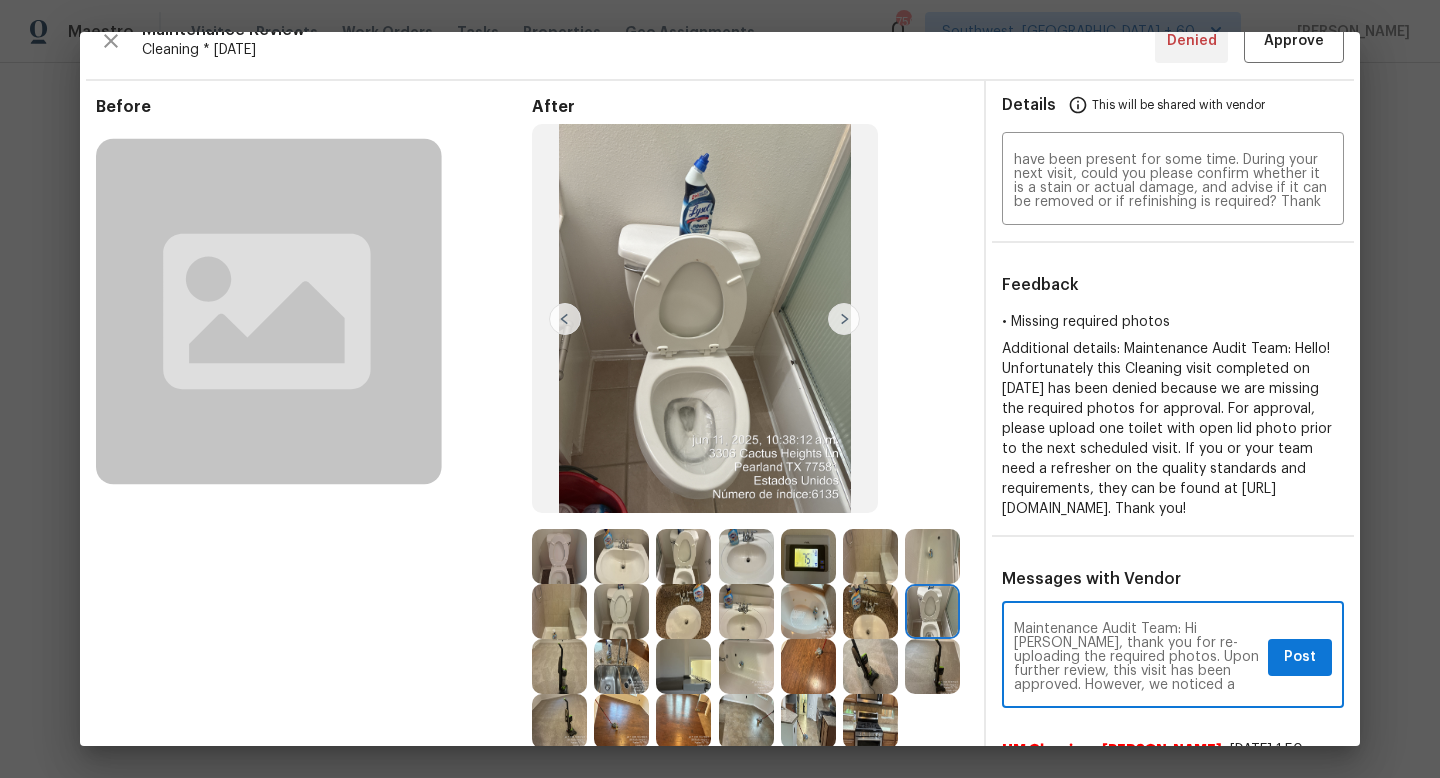 scroll, scrollTop: 98, scrollLeft: 0, axis: vertical 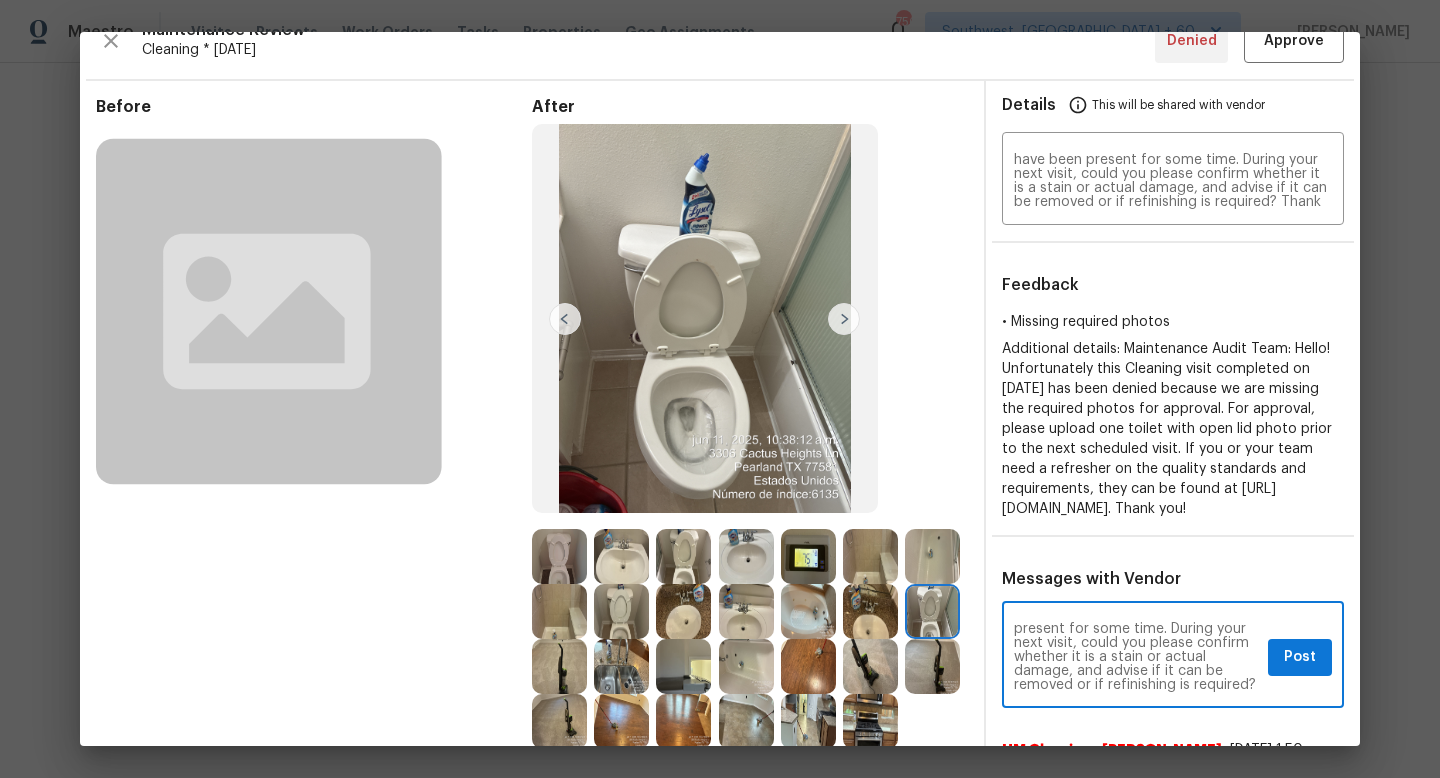 type on "Maintenance Audit Team: Hi [PERSON_NAME], thank you for re-uploading the required photos. Upon further review, this visit has been approved. However, we noticed a dark ring formation in one of the toilets that appears to have been present for some time. During your next visit, could you please confirm whether it is a stain or actual damage, and advise if it can be removed or if refinishing is required? Thank you!" 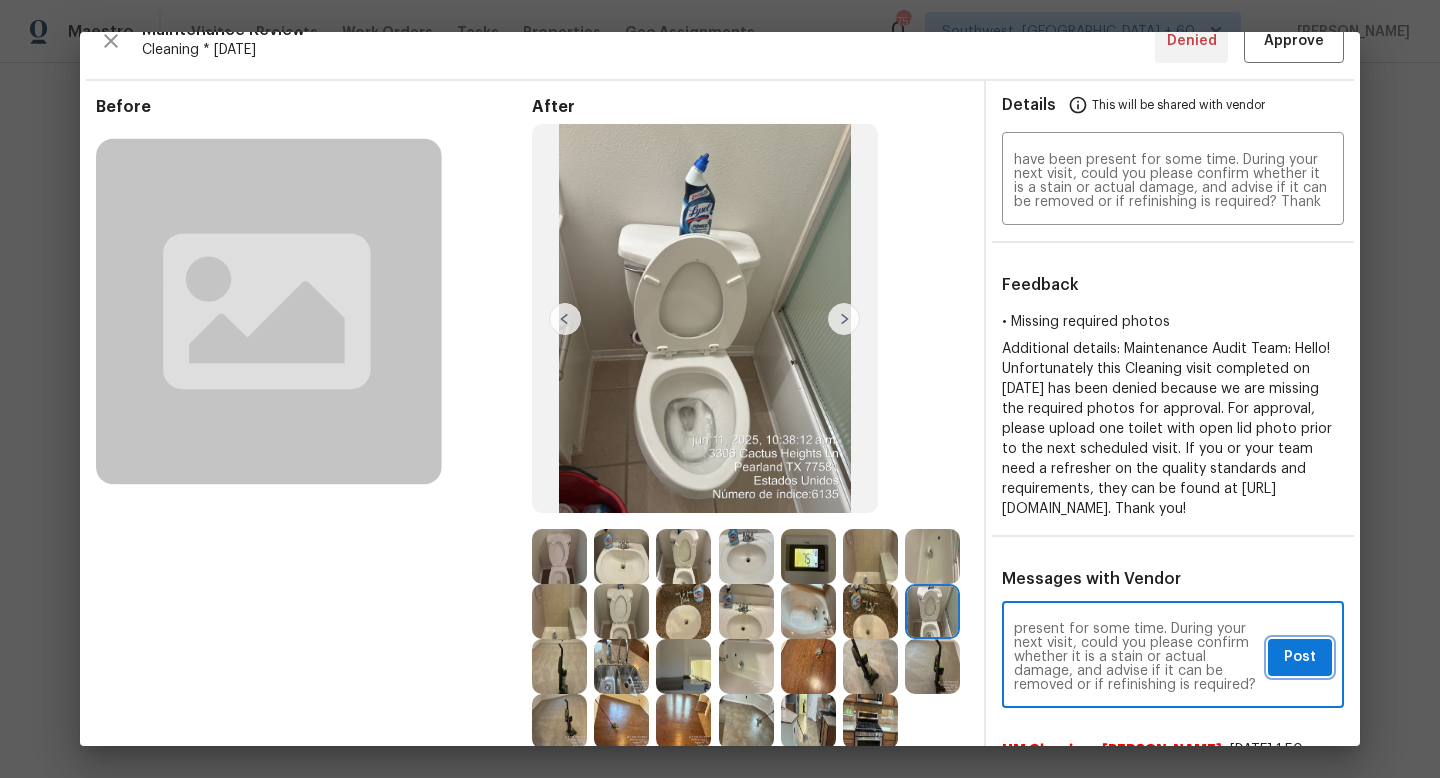 click on "Post" at bounding box center (1300, 657) 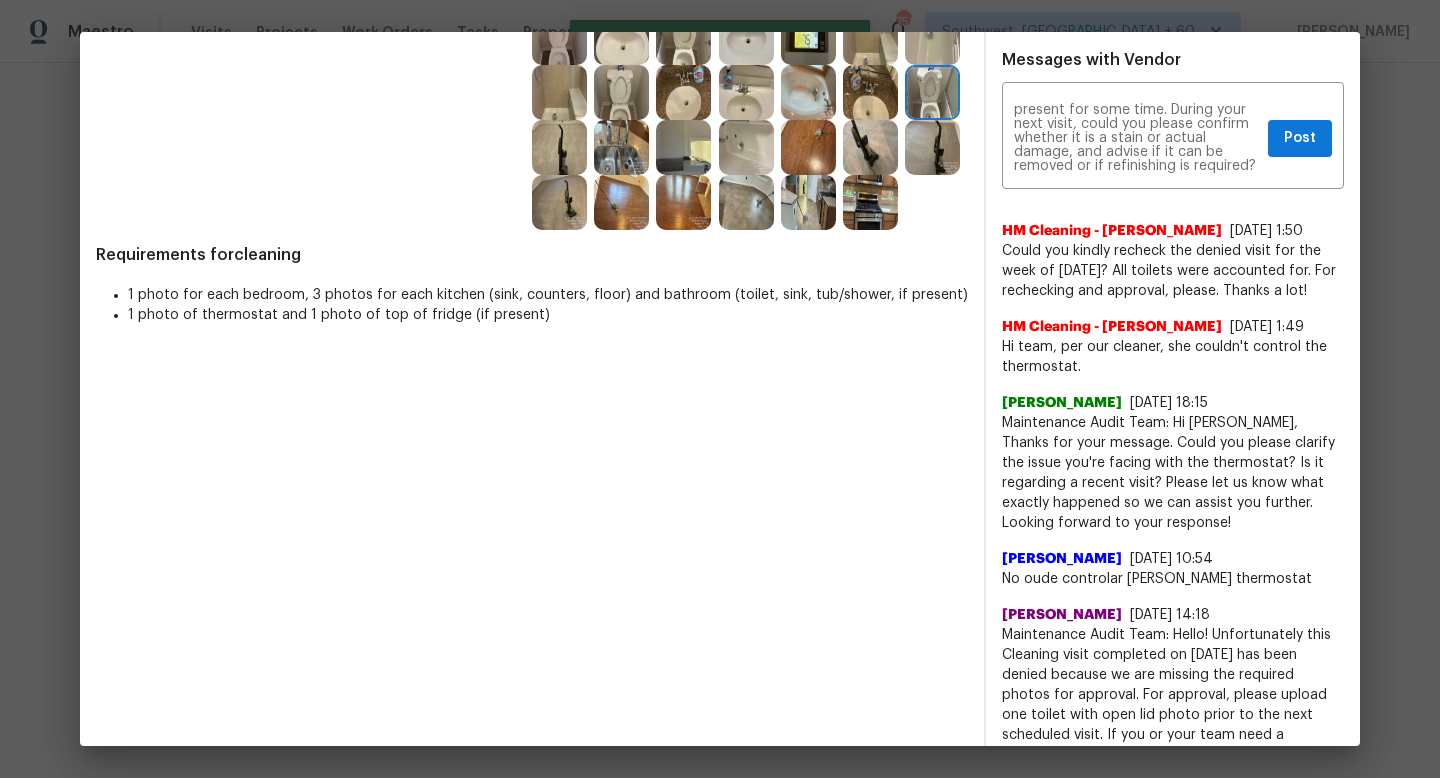 type 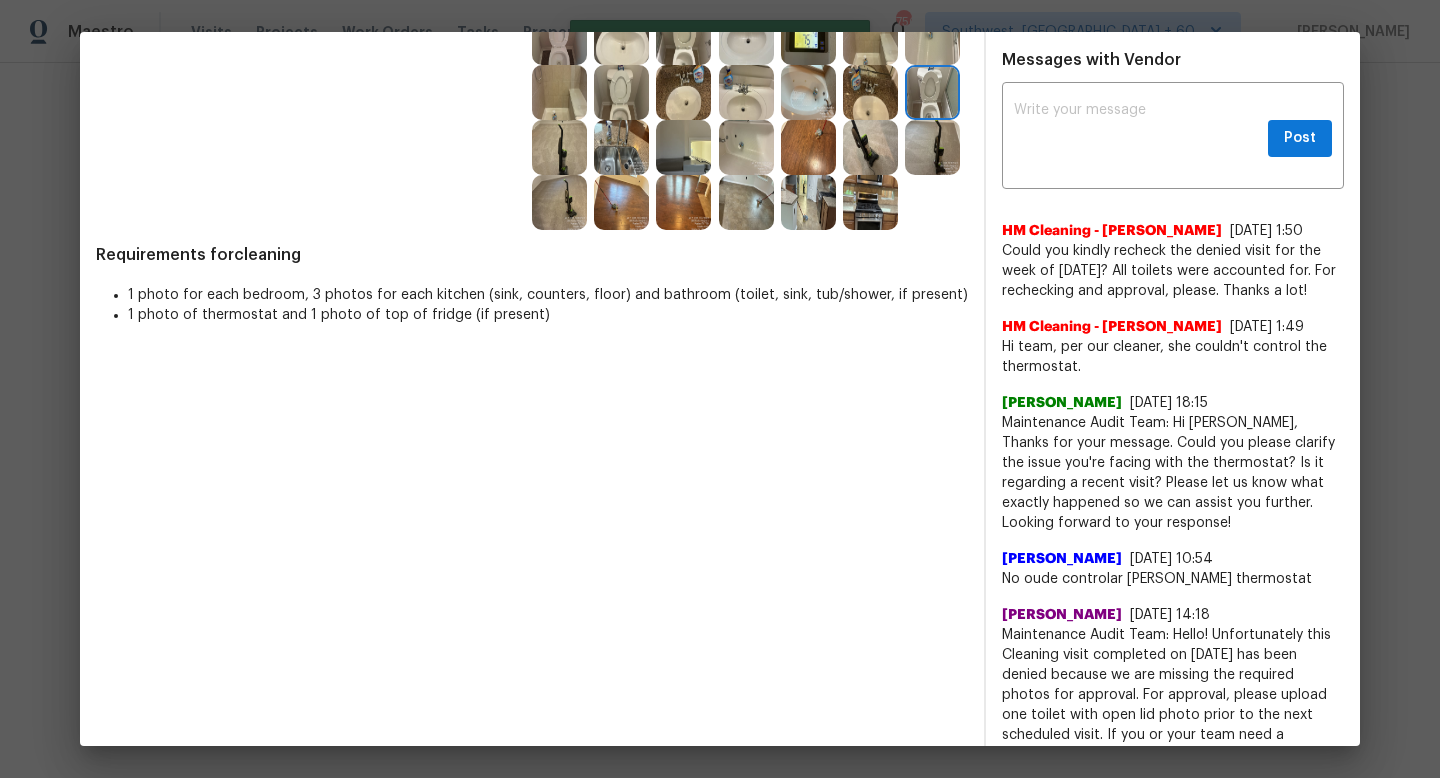 scroll, scrollTop: 580, scrollLeft: 0, axis: vertical 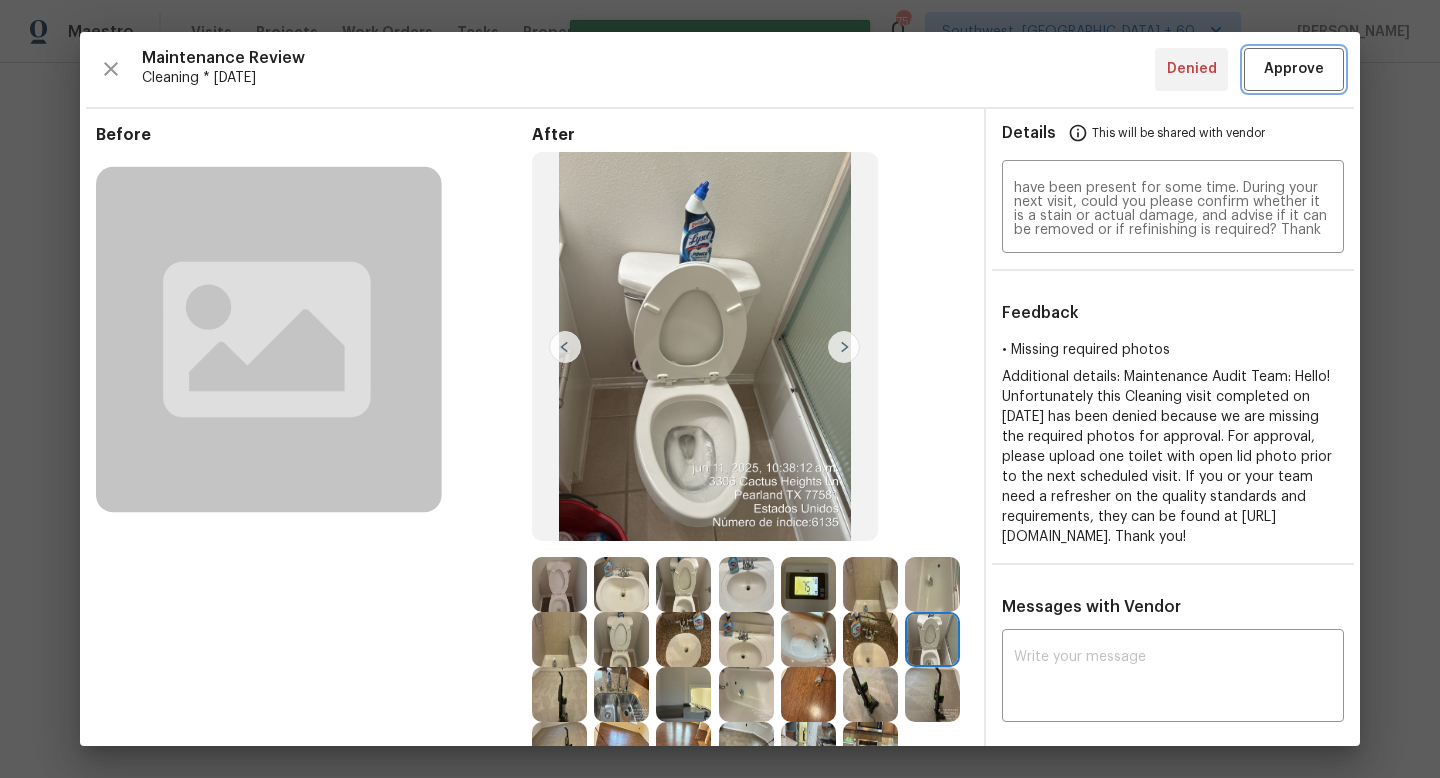 click on "Approve" at bounding box center [1294, 69] 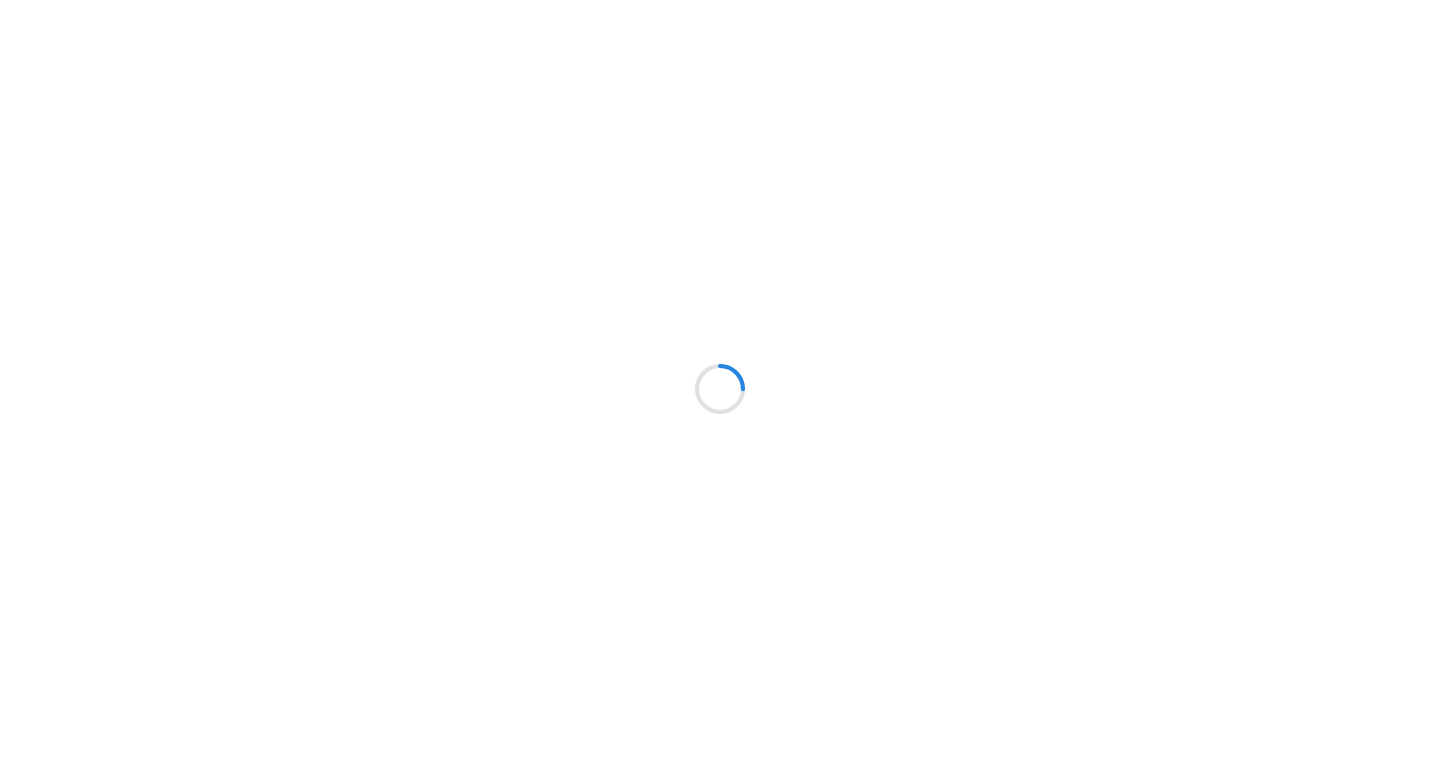 scroll, scrollTop: 0, scrollLeft: 0, axis: both 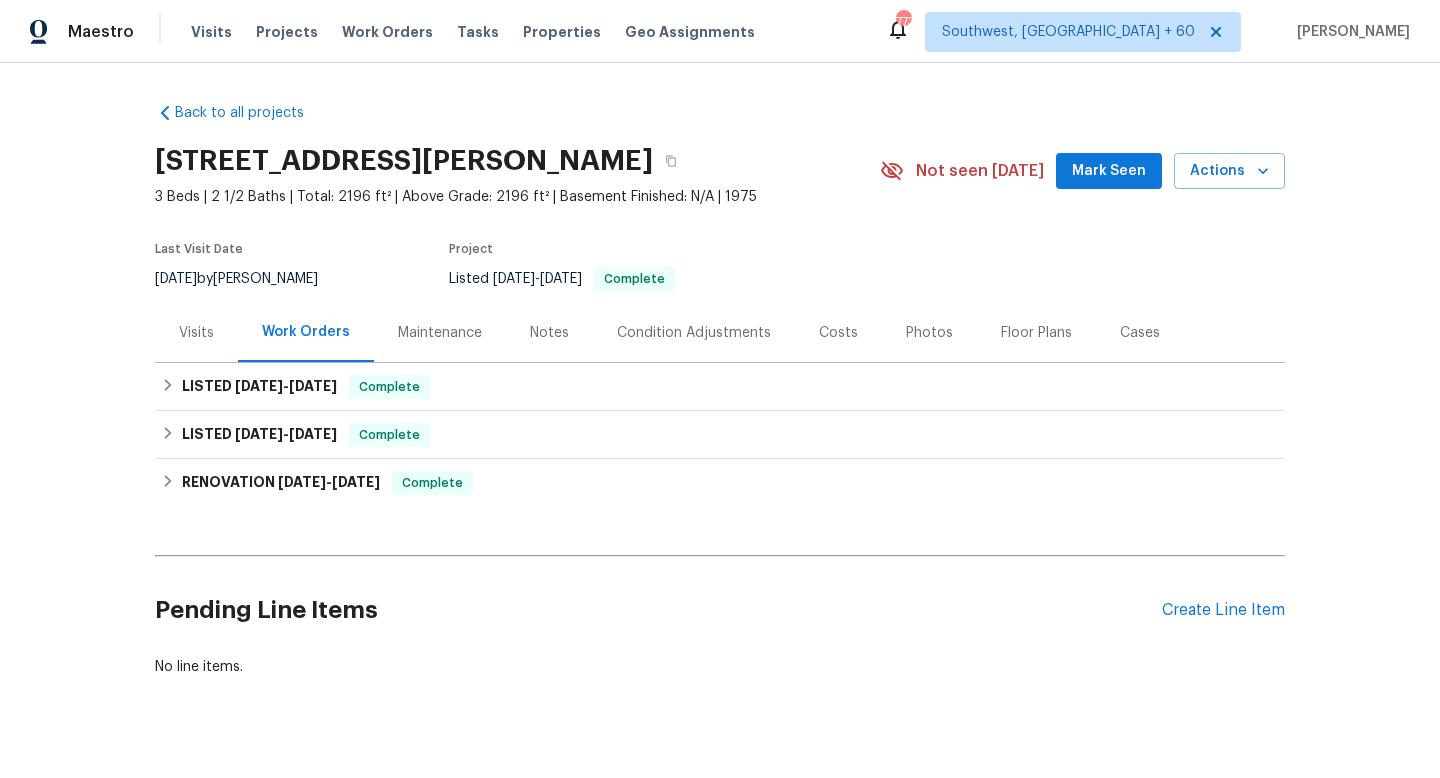 click on "Maintenance" at bounding box center [440, 333] 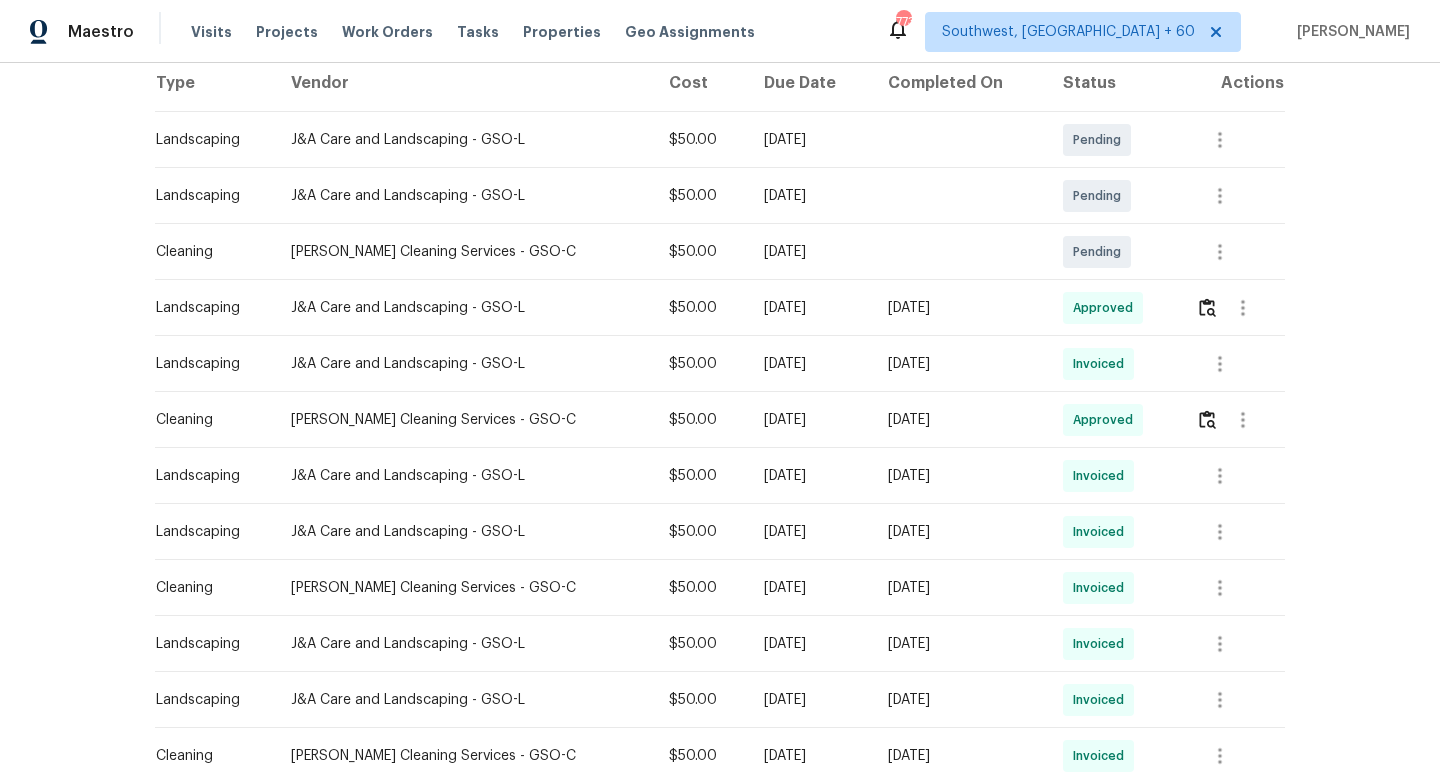 scroll, scrollTop: 337, scrollLeft: 0, axis: vertical 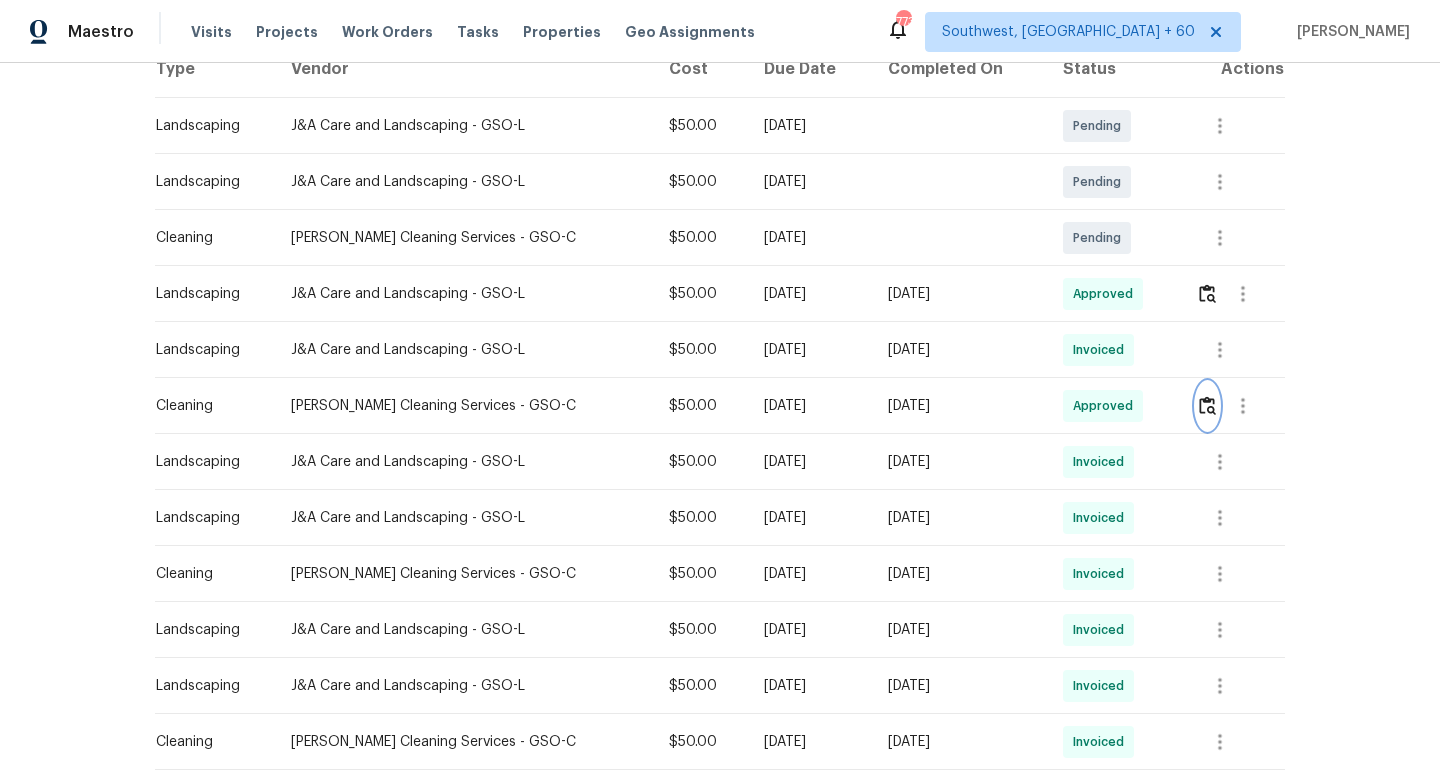 click at bounding box center (1207, 406) 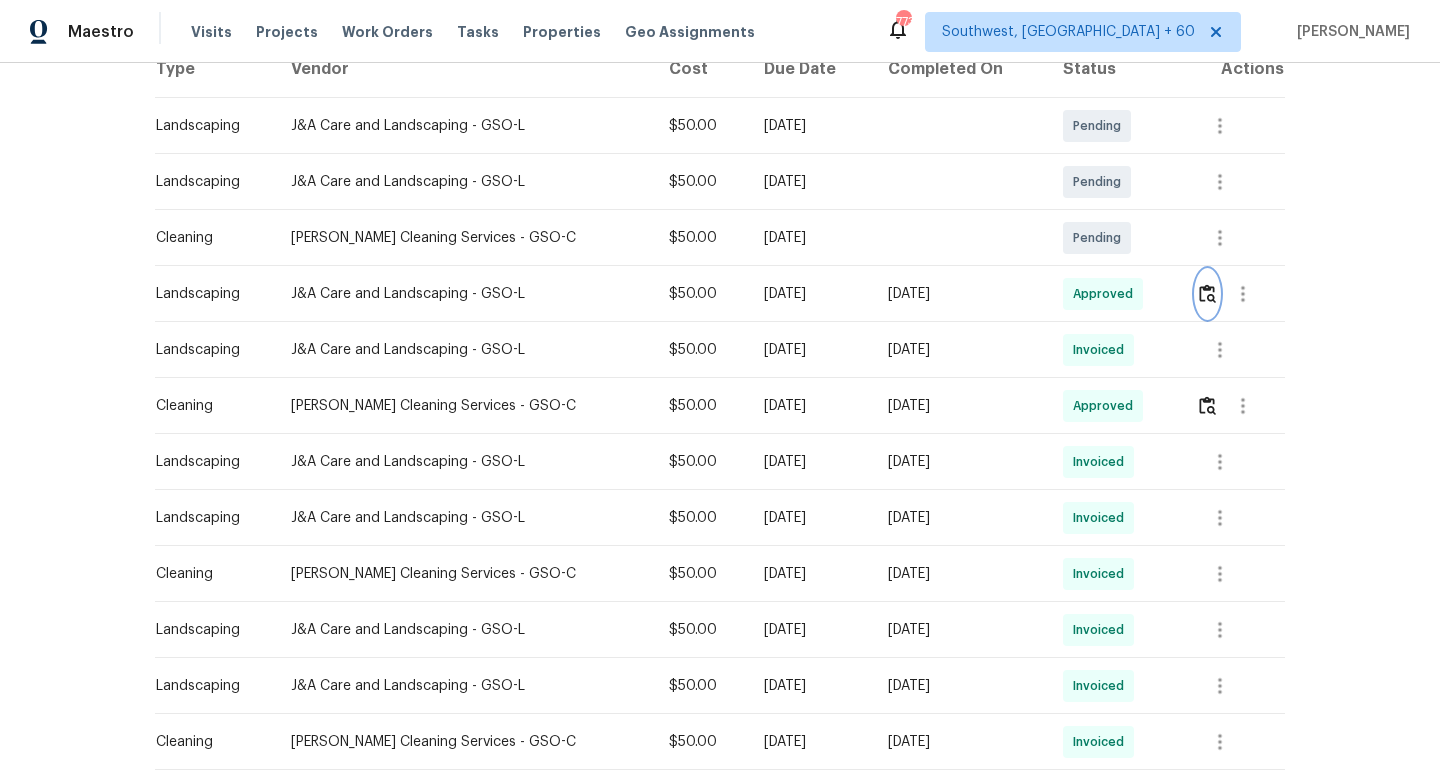 click at bounding box center (1207, 293) 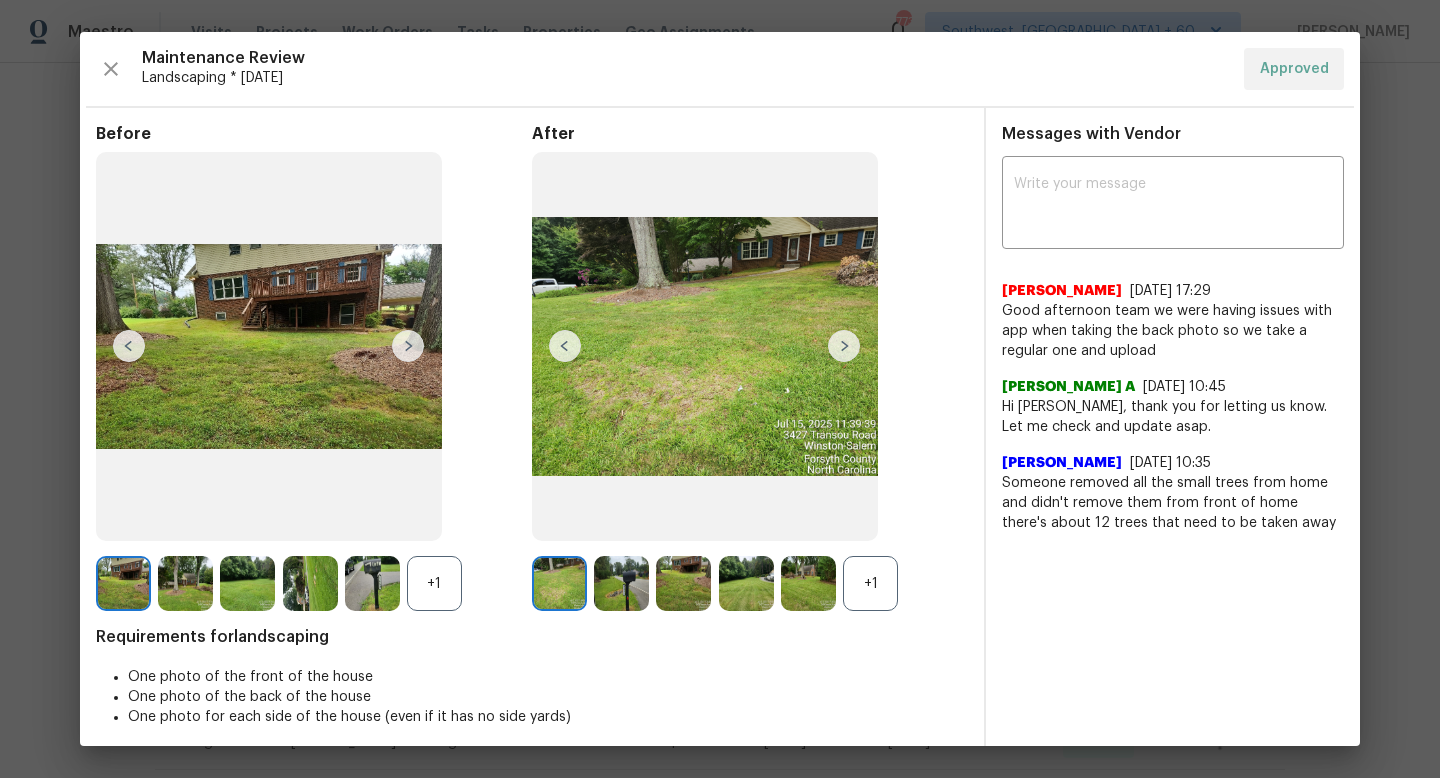 scroll, scrollTop: 10, scrollLeft: 0, axis: vertical 